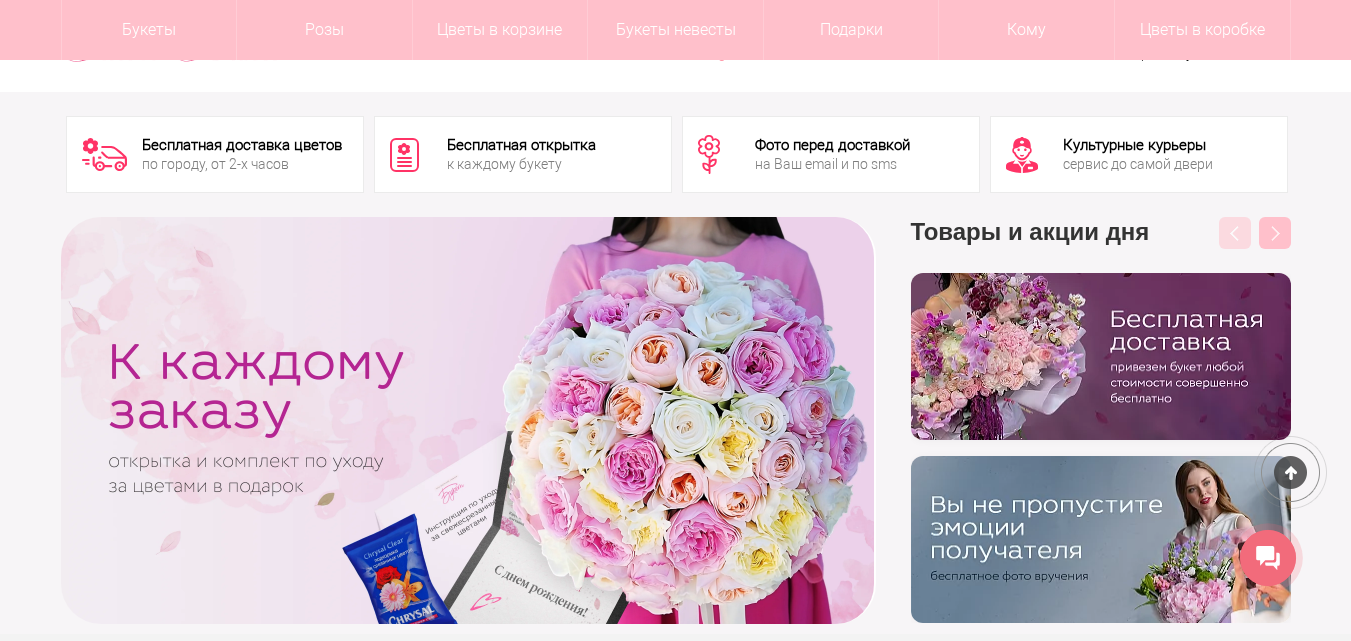 scroll, scrollTop: 0, scrollLeft: 0, axis: both 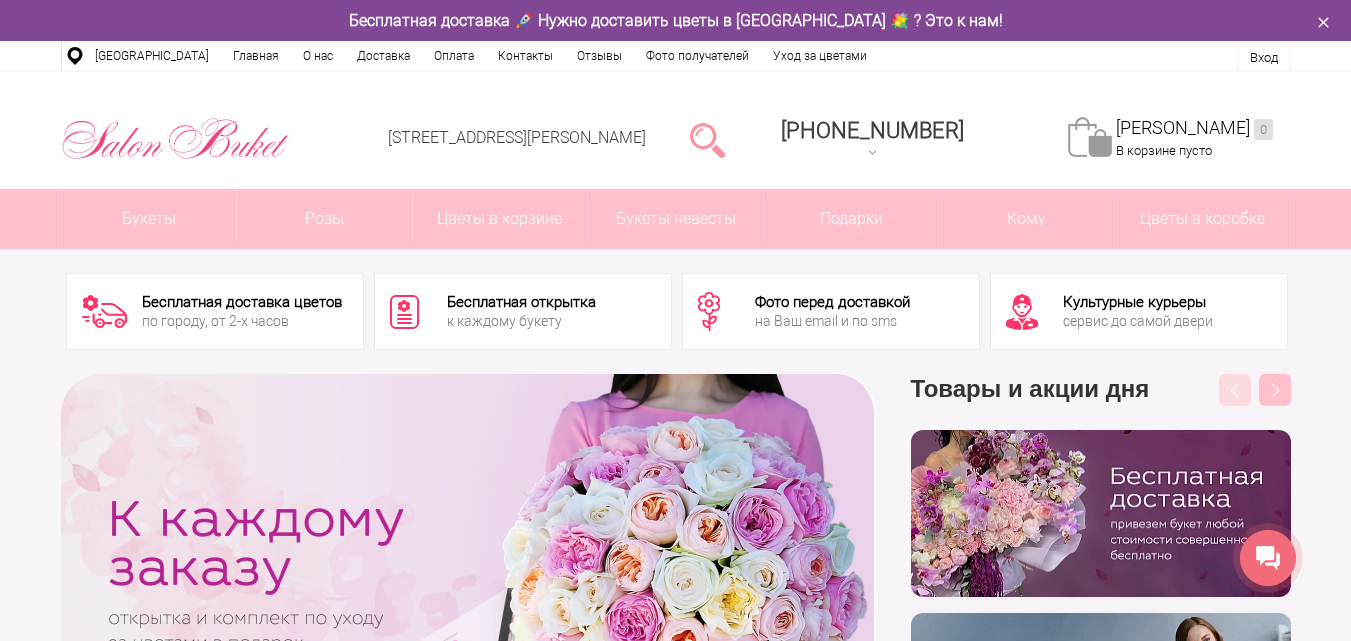 click 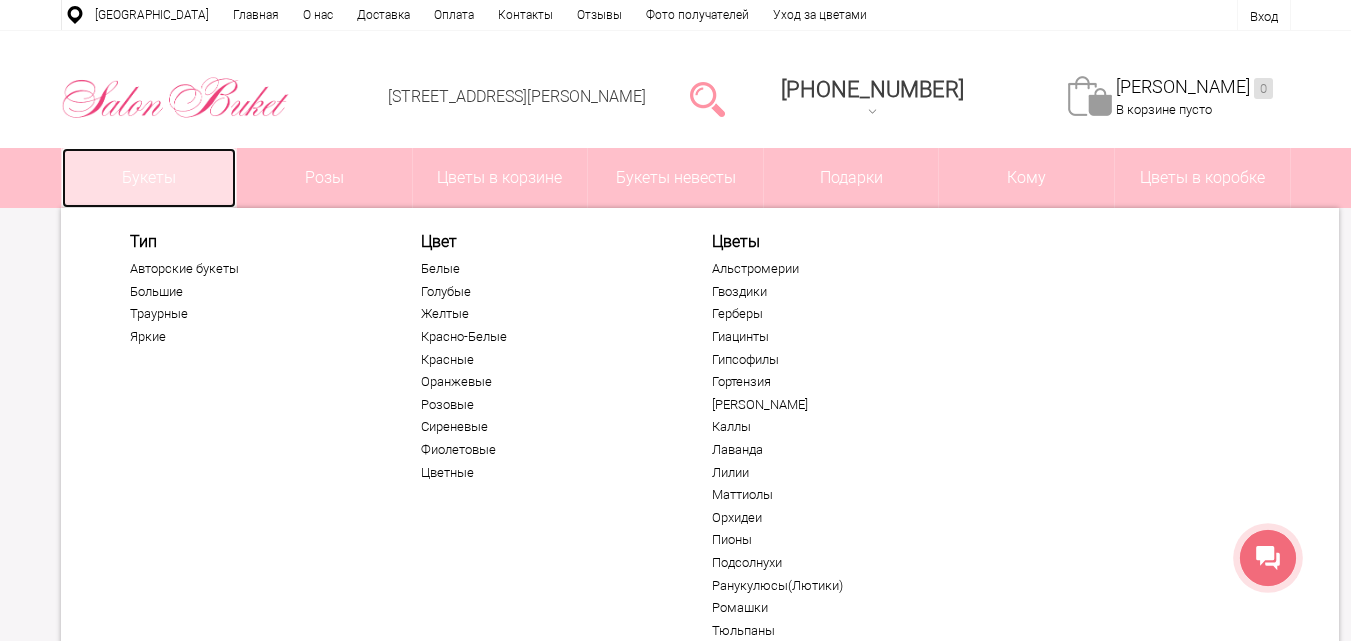click on "Букеты" at bounding box center (149, 178) 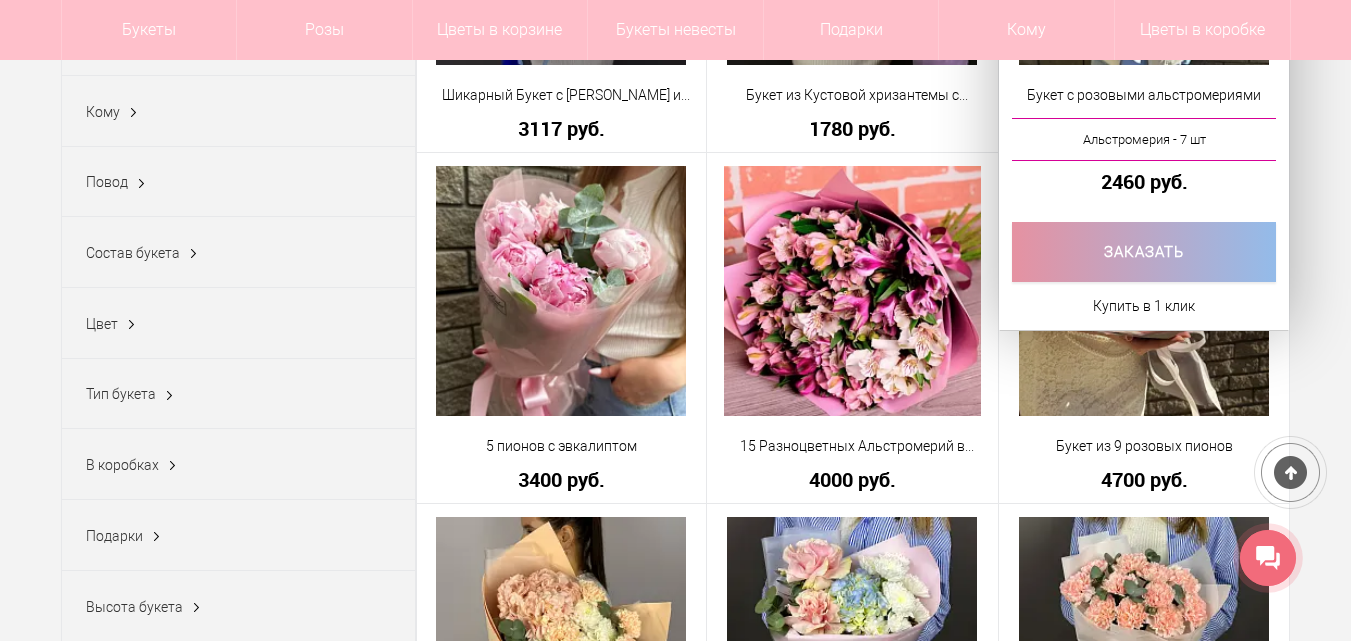 scroll, scrollTop: 600, scrollLeft: 0, axis: vertical 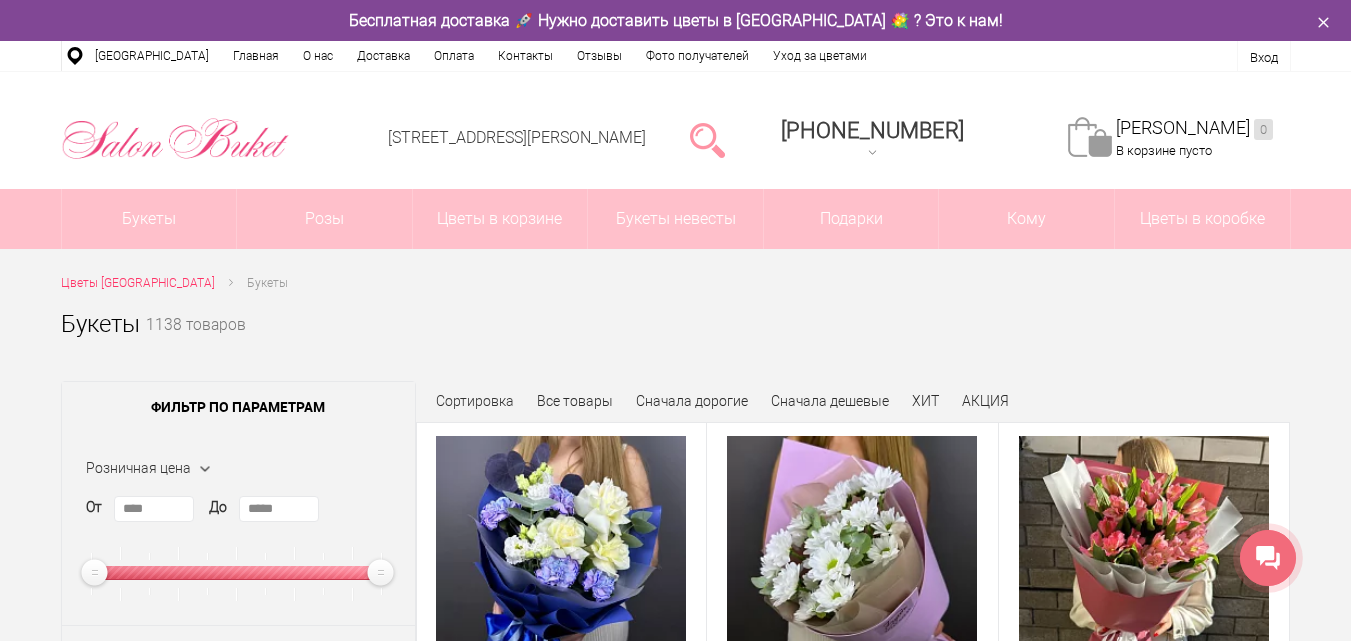 click 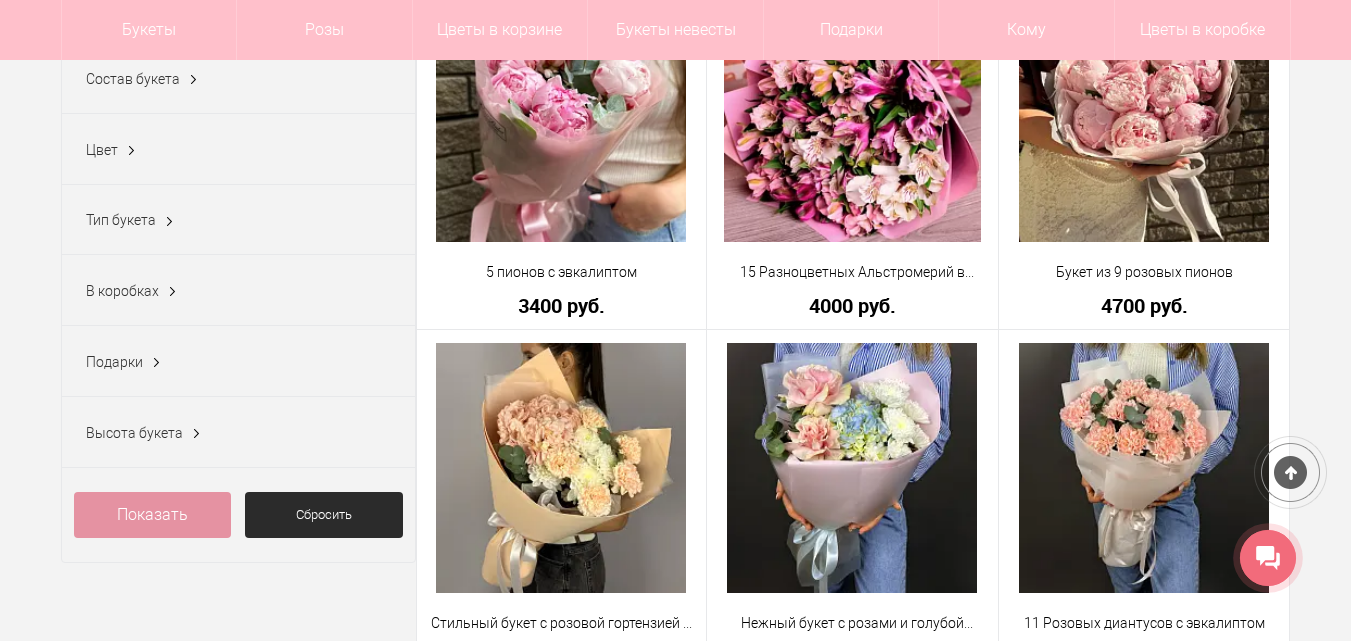 scroll, scrollTop: 600, scrollLeft: 0, axis: vertical 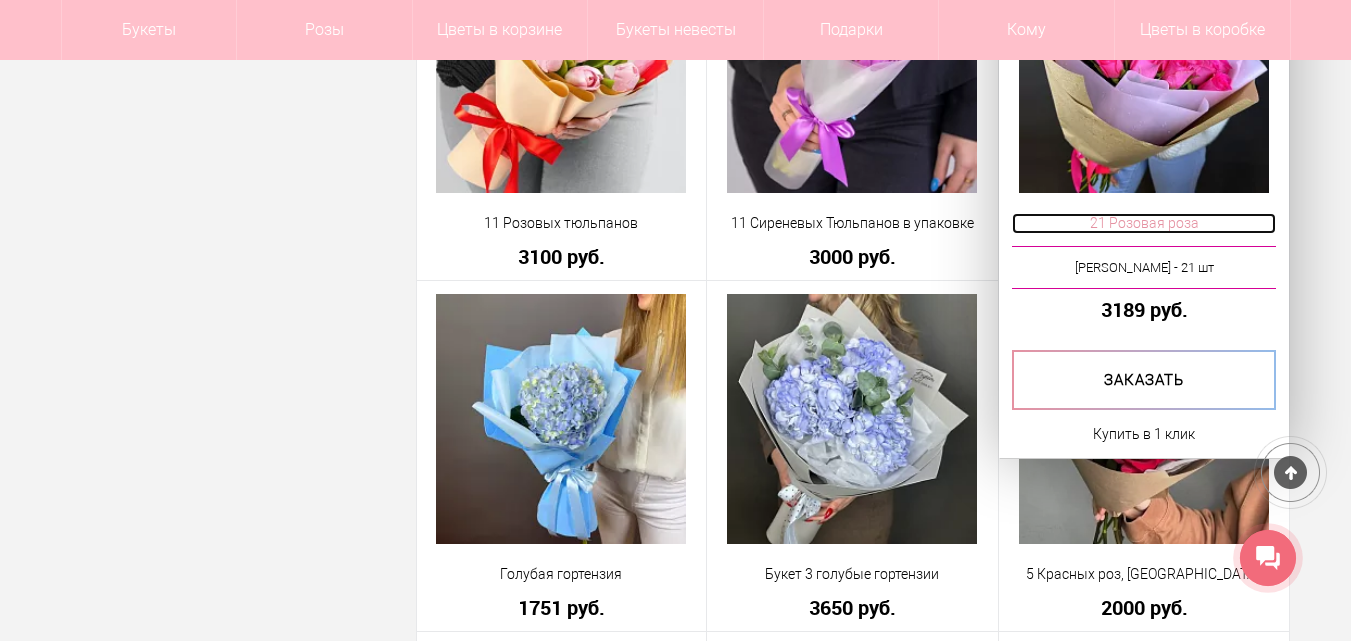 drag, startPoint x: 1117, startPoint y: 216, endPoint x: 1212, endPoint y: 217, distance: 95.005264 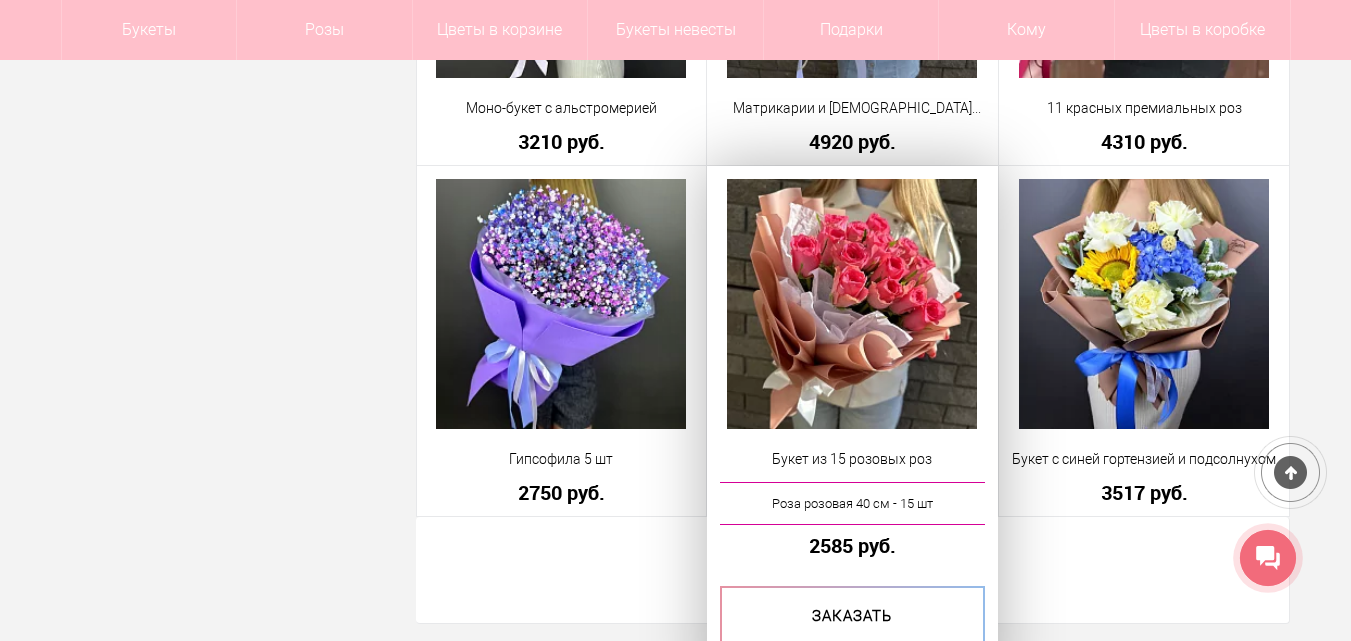 scroll, scrollTop: 5700, scrollLeft: 0, axis: vertical 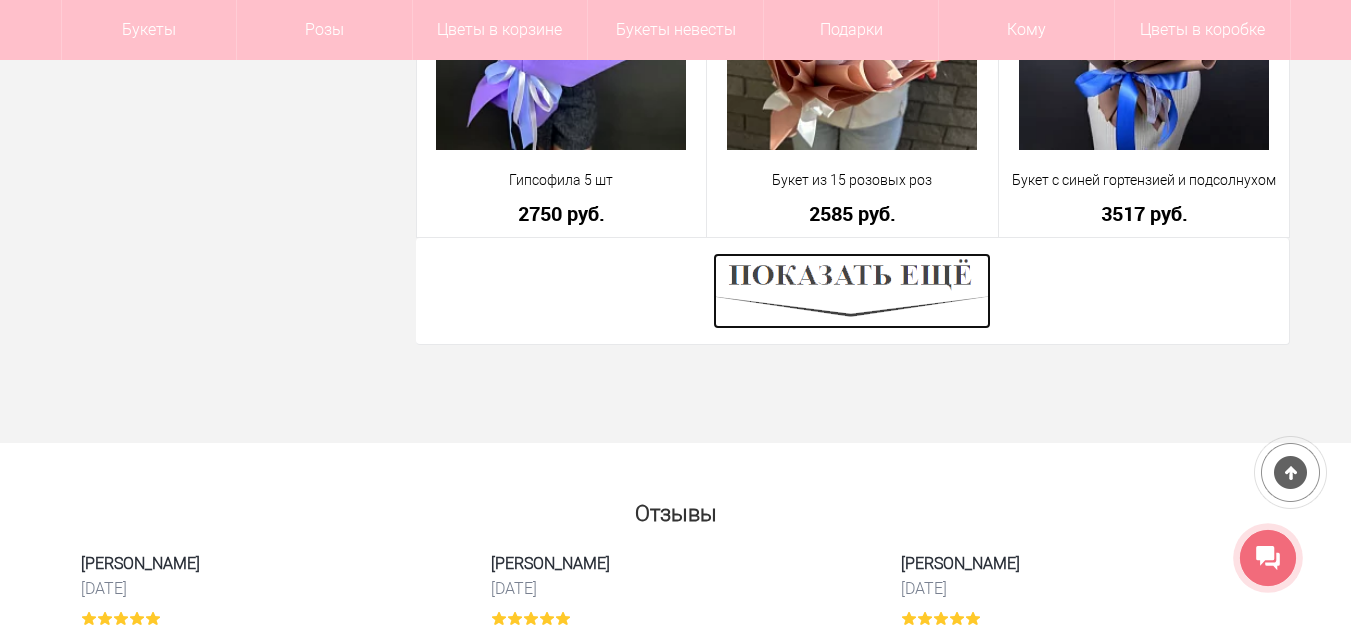click at bounding box center (852, 291) 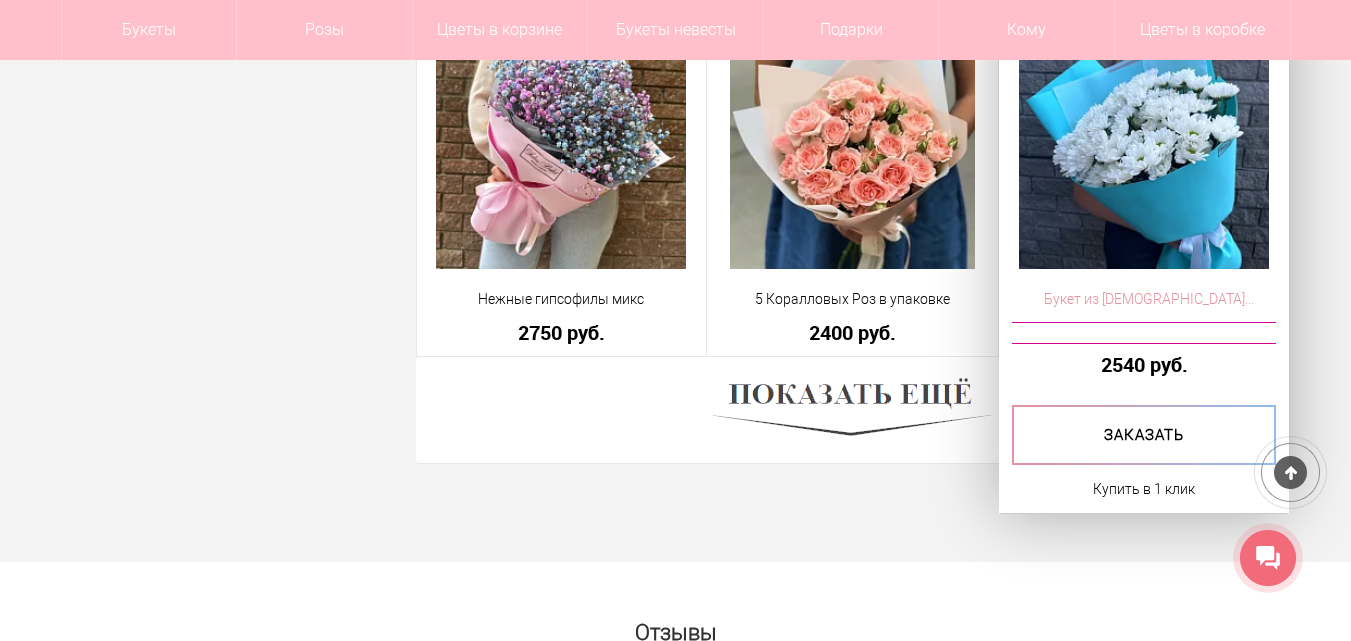 scroll, scrollTop: 11356, scrollLeft: 0, axis: vertical 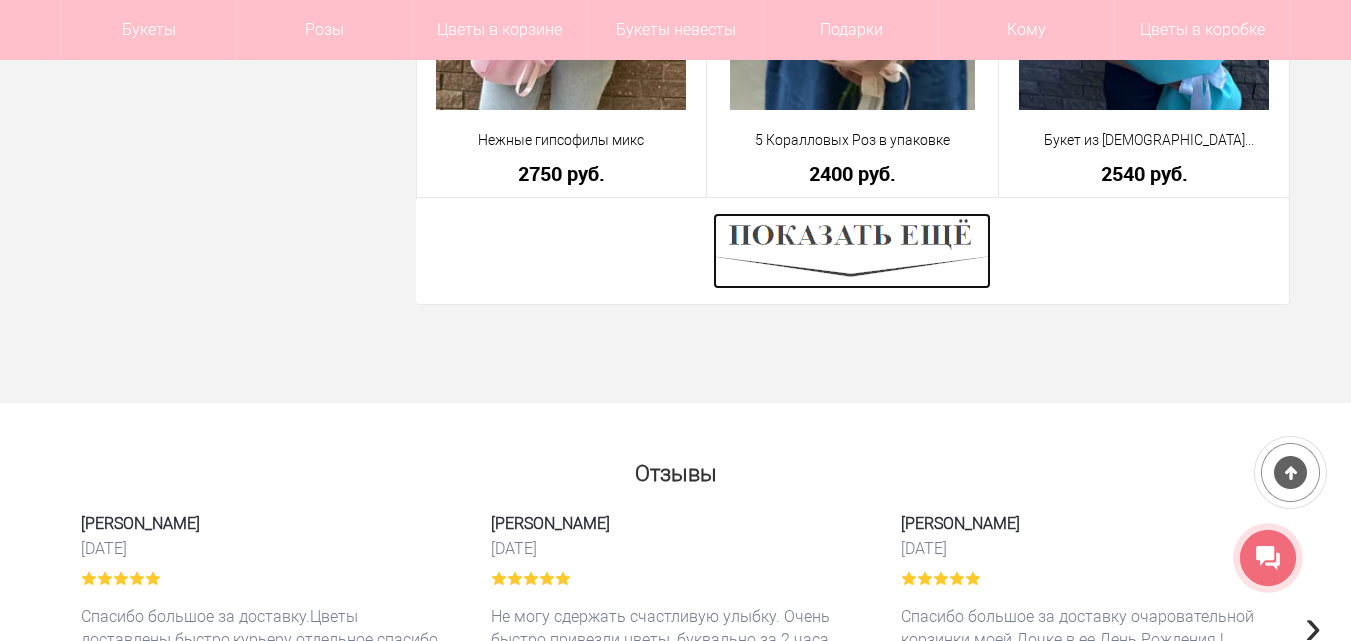 click at bounding box center [852, 251] 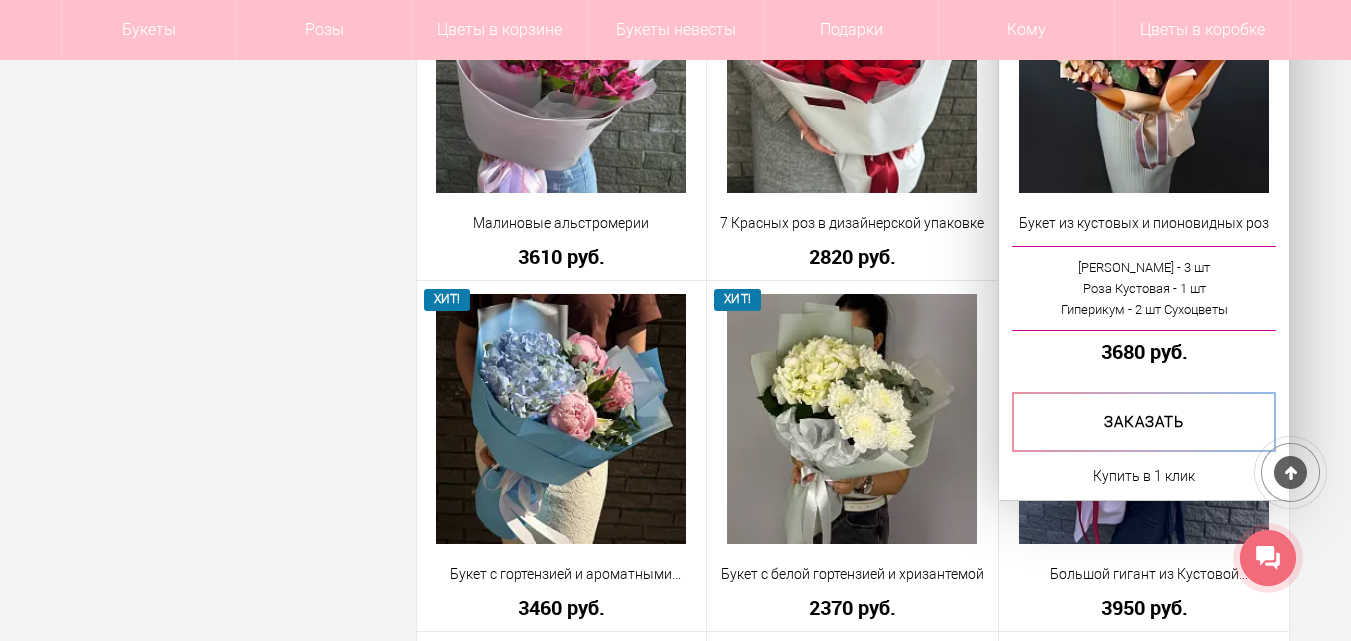 scroll, scrollTop: 7856, scrollLeft: 0, axis: vertical 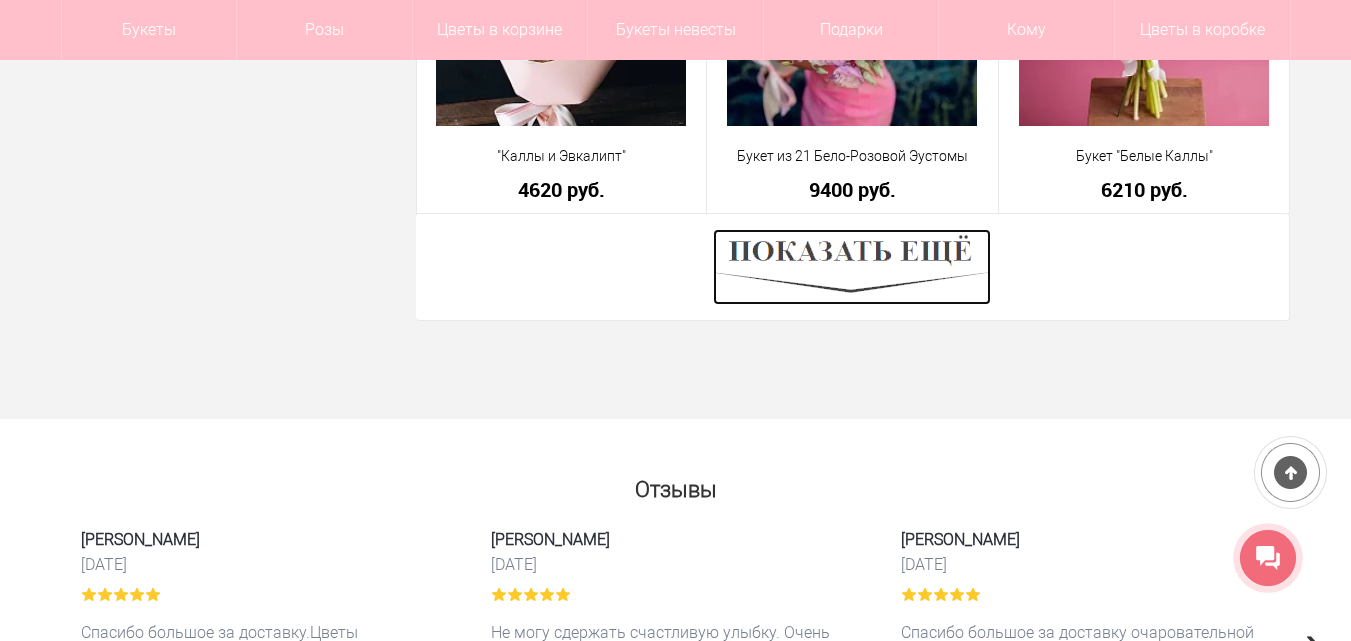 click at bounding box center (852, 267) 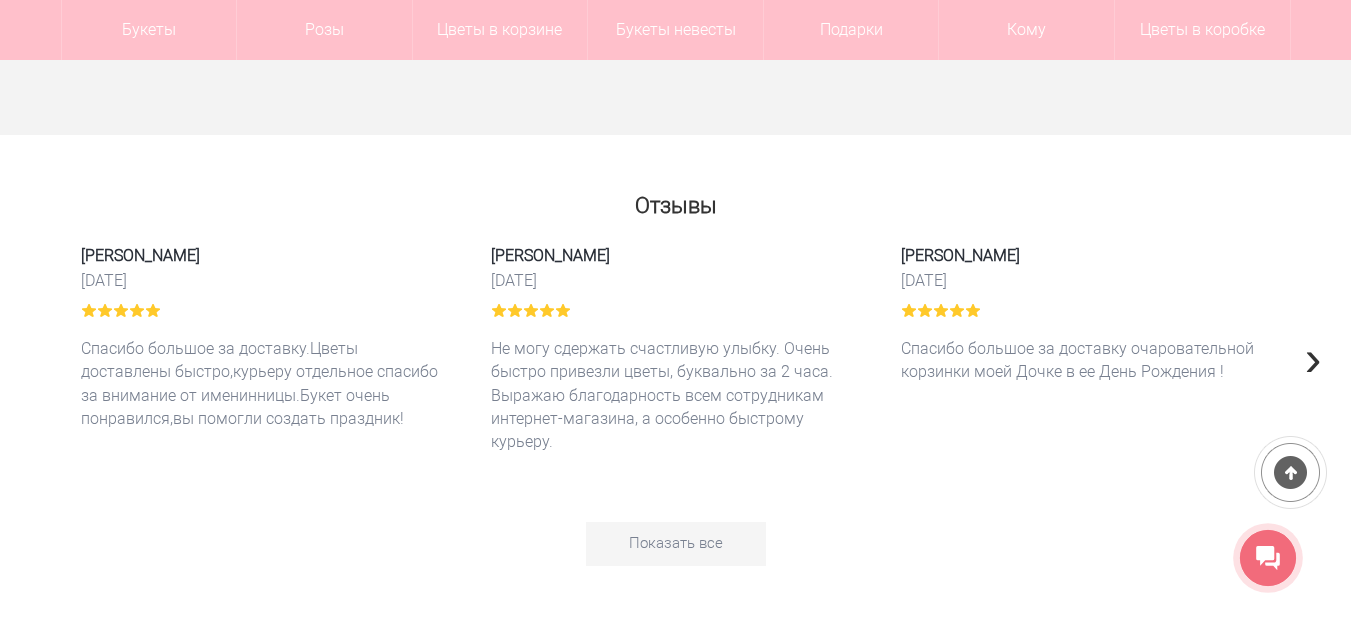scroll, scrollTop: 22456, scrollLeft: 0, axis: vertical 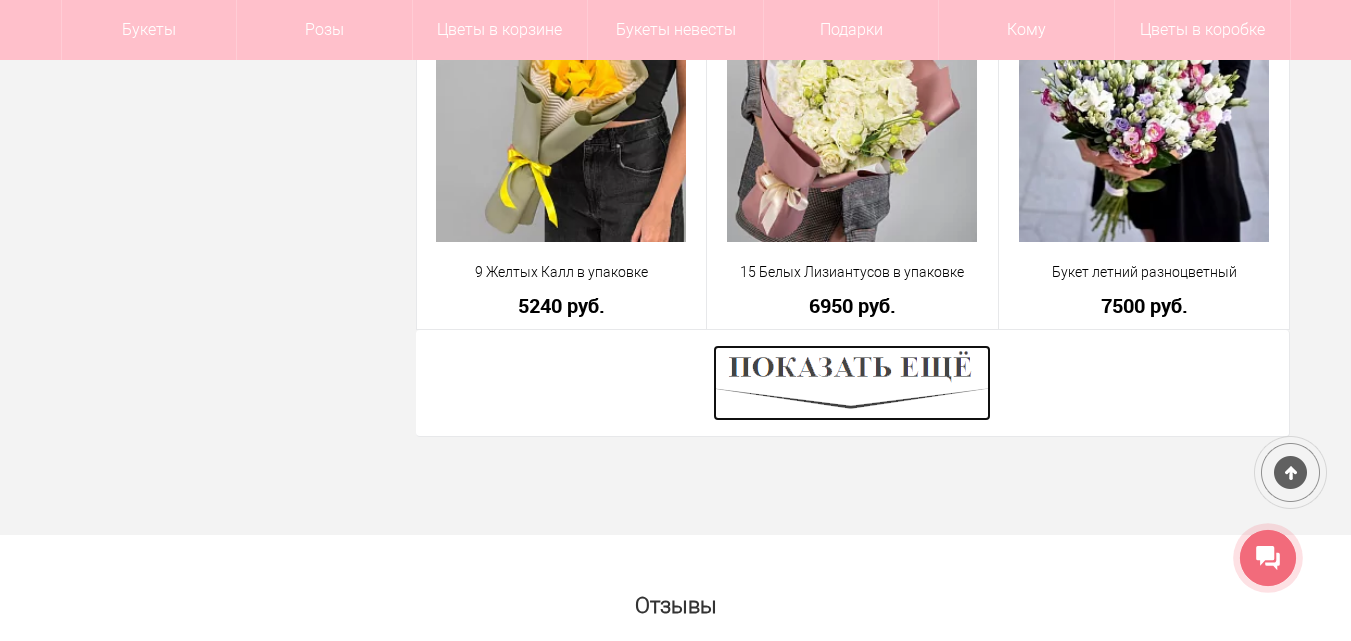 click at bounding box center (852, 383) 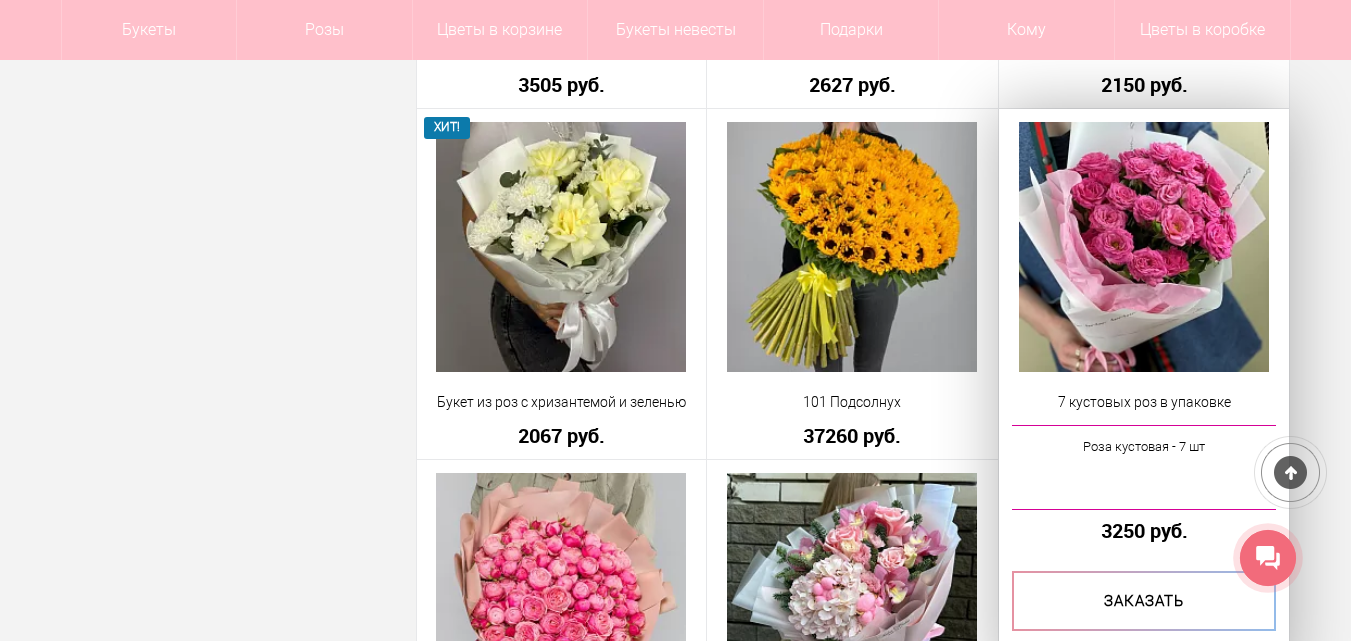 scroll, scrollTop: 24456, scrollLeft: 0, axis: vertical 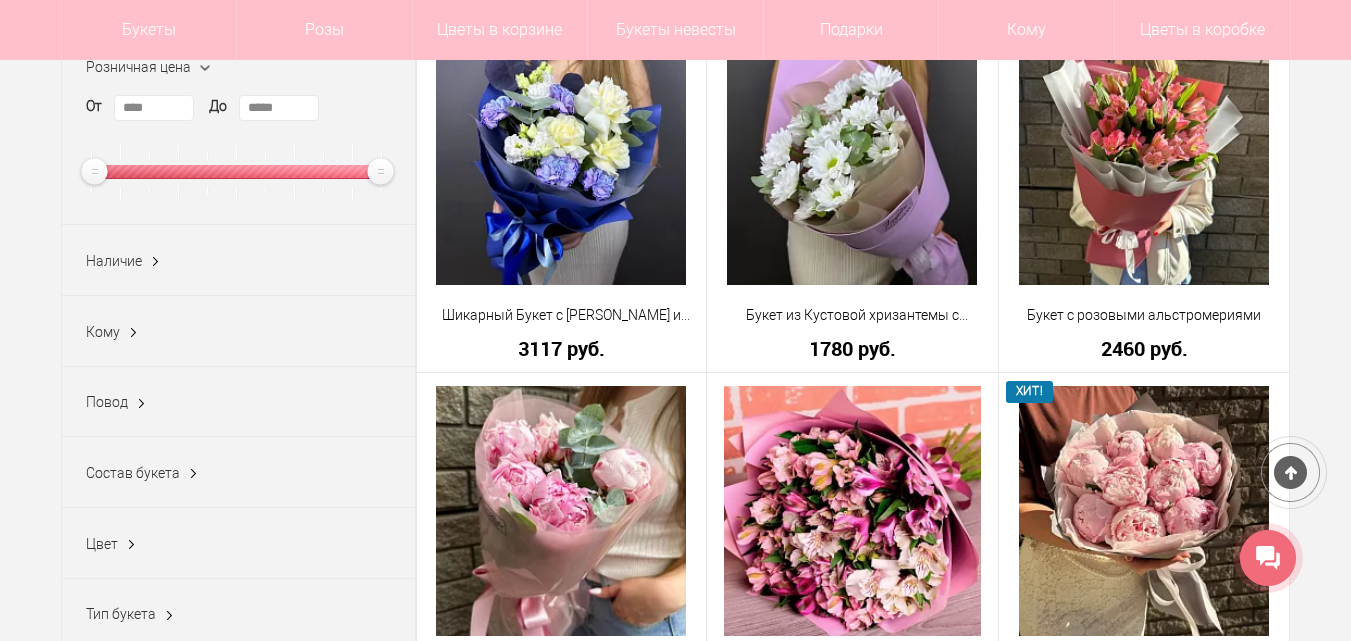 click on "Кому
Бабушке																							 (380)
Брату																							 (55)
Воспитателю																							 (311)
Врачу																							 (266)
Девочке																							 (300)
Девушке																							 (294)
Деловому партнеру																							 (152)" at bounding box center (238, 331) 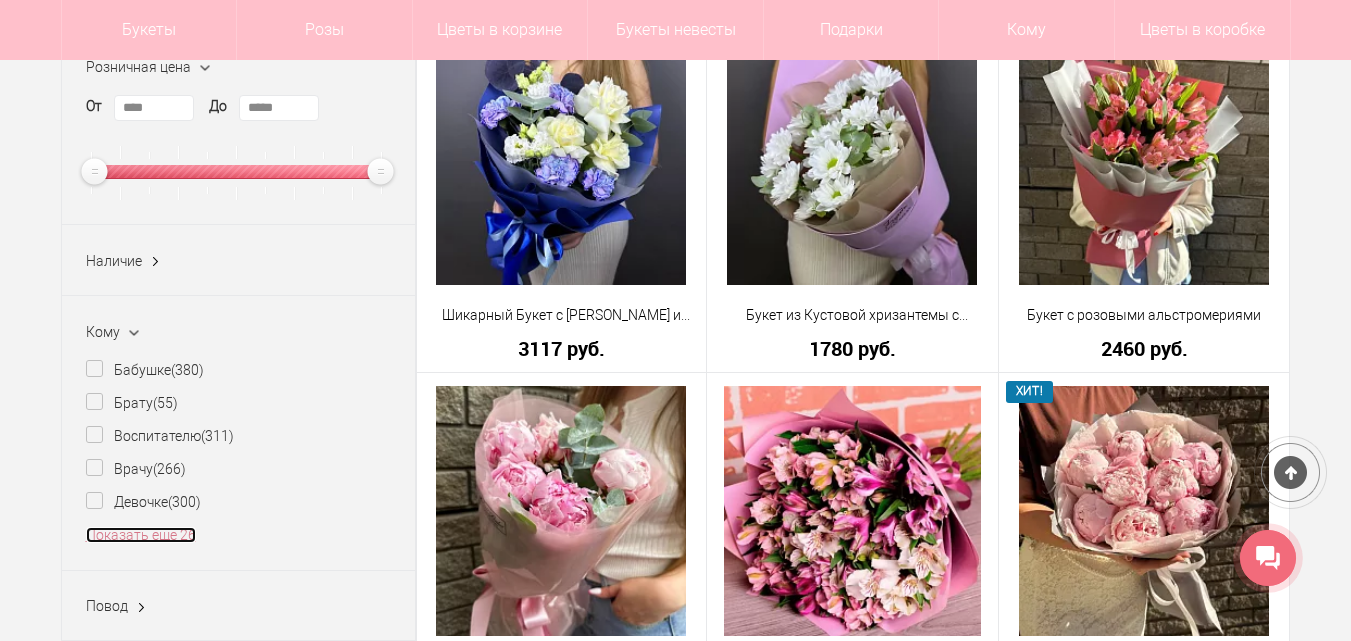 click on "Показать еще 26" at bounding box center (141, 535) 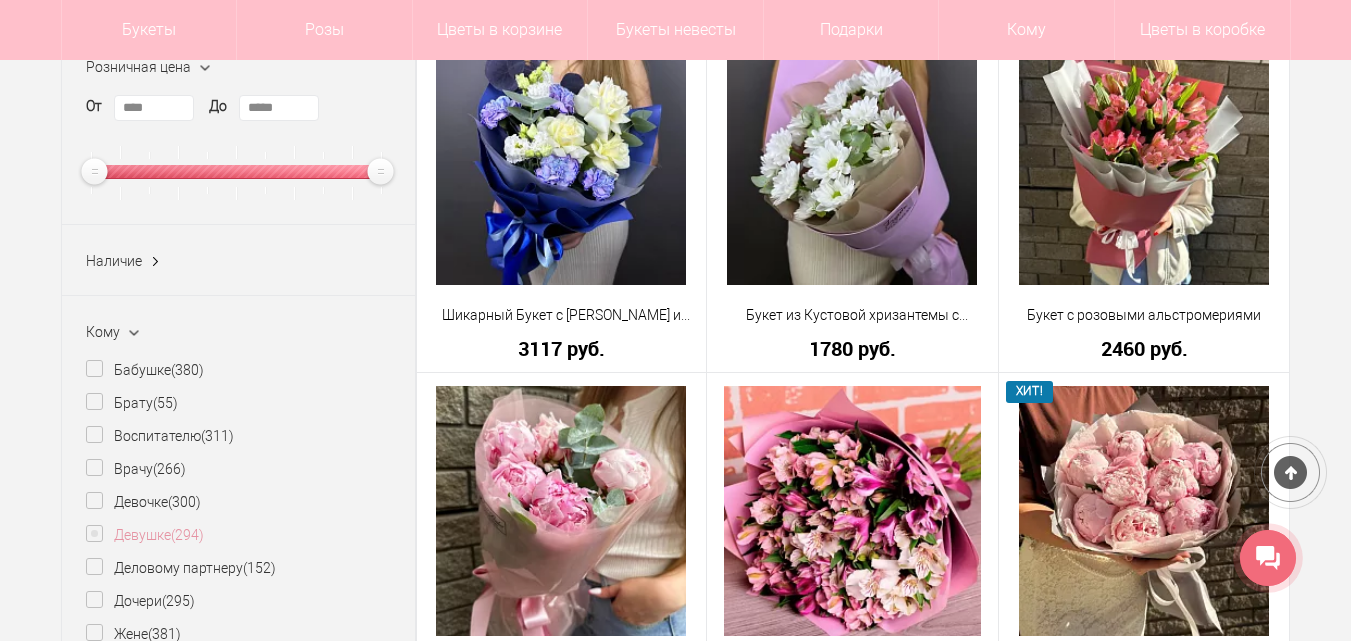 scroll, scrollTop: 500, scrollLeft: 0, axis: vertical 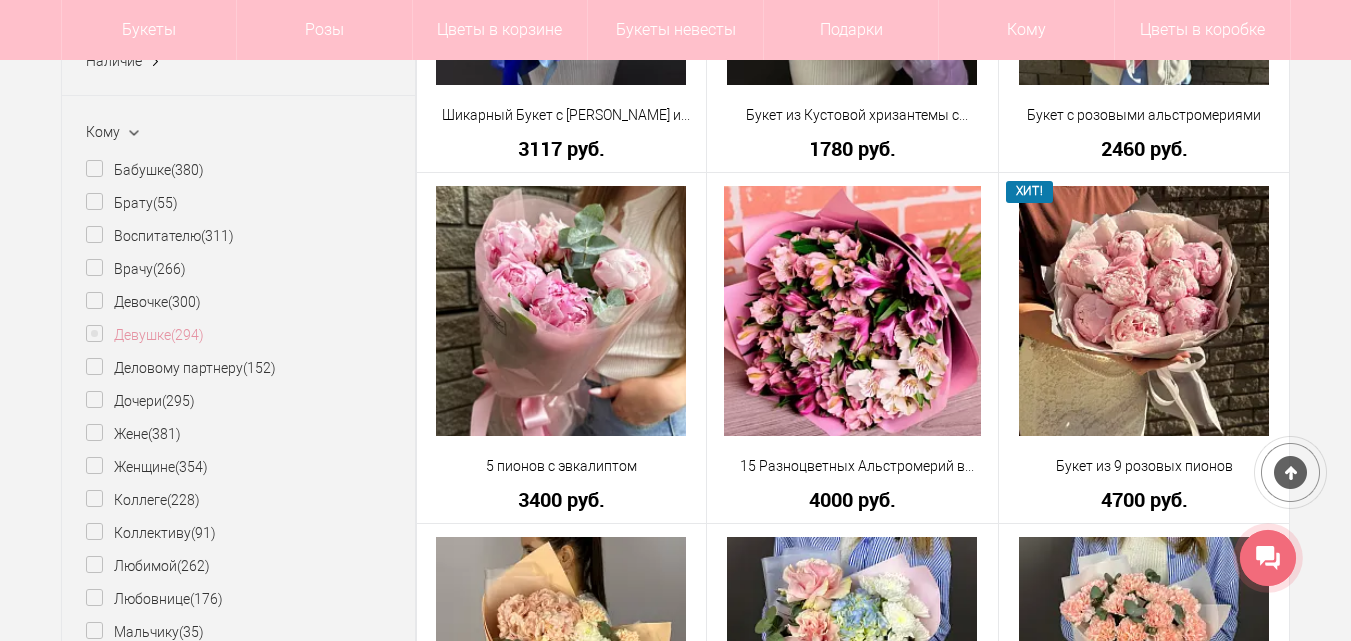 click on "Девушке																							 (294)" at bounding box center [145, 335] 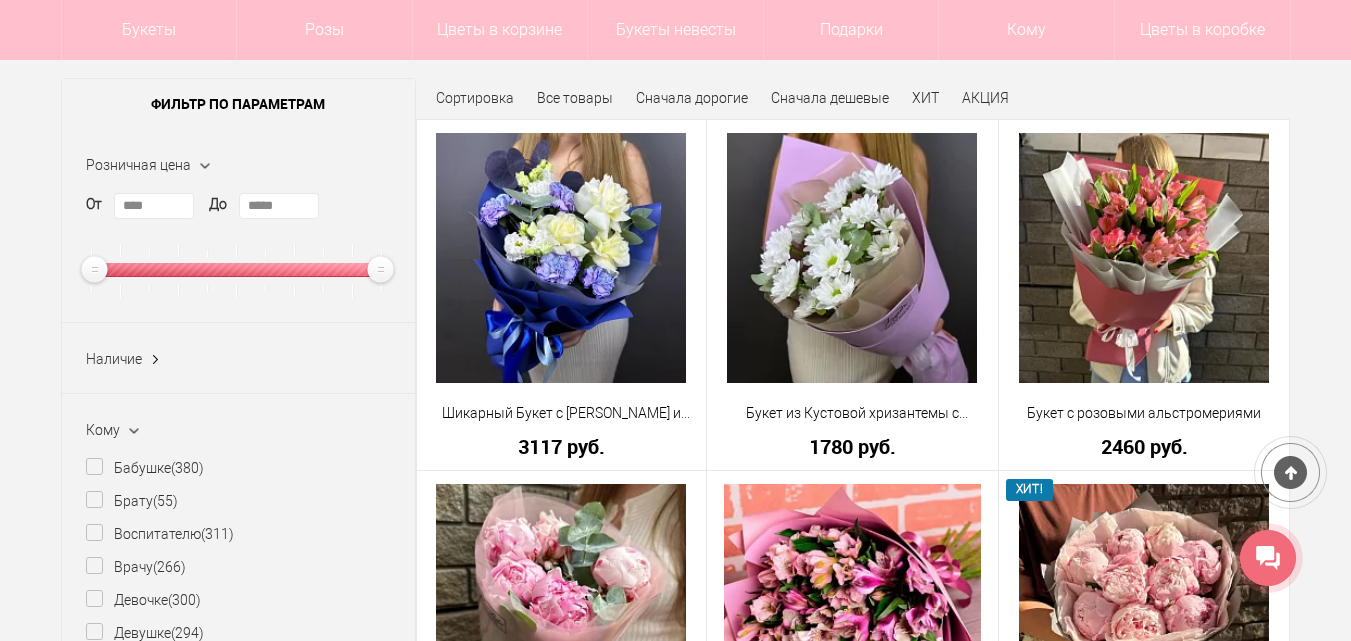 scroll, scrollTop: 200, scrollLeft: 0, axis: vertical 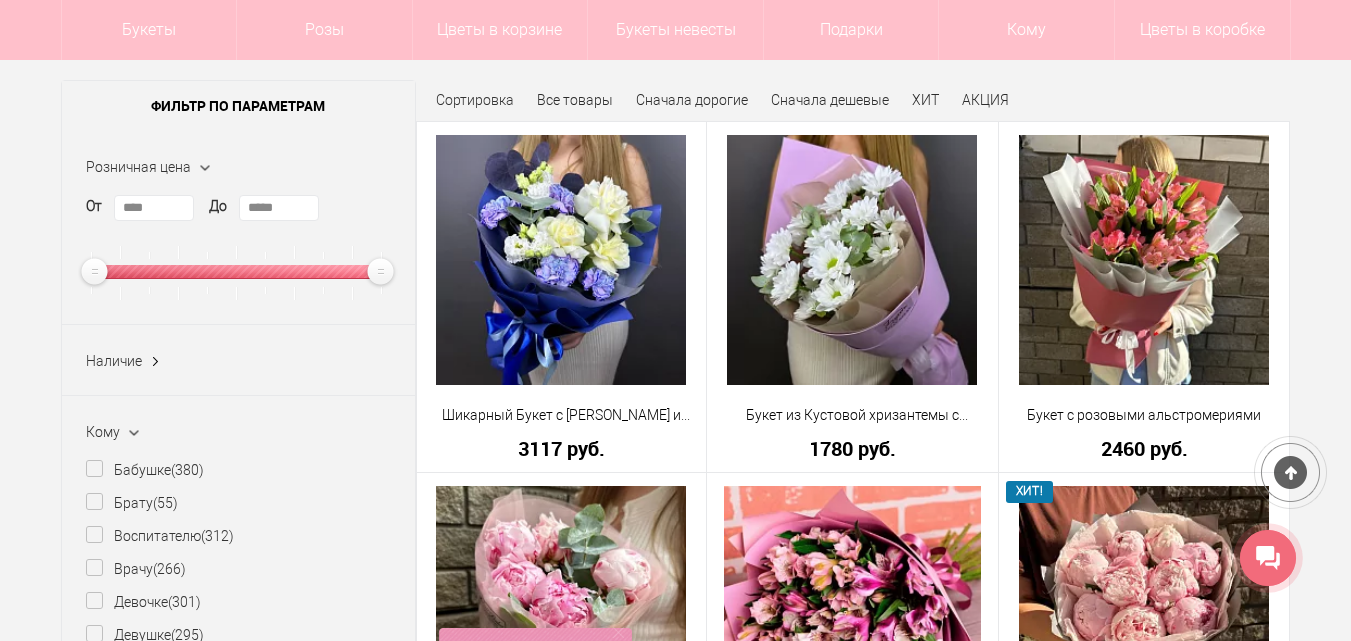 click at bounding box center (155, 362) 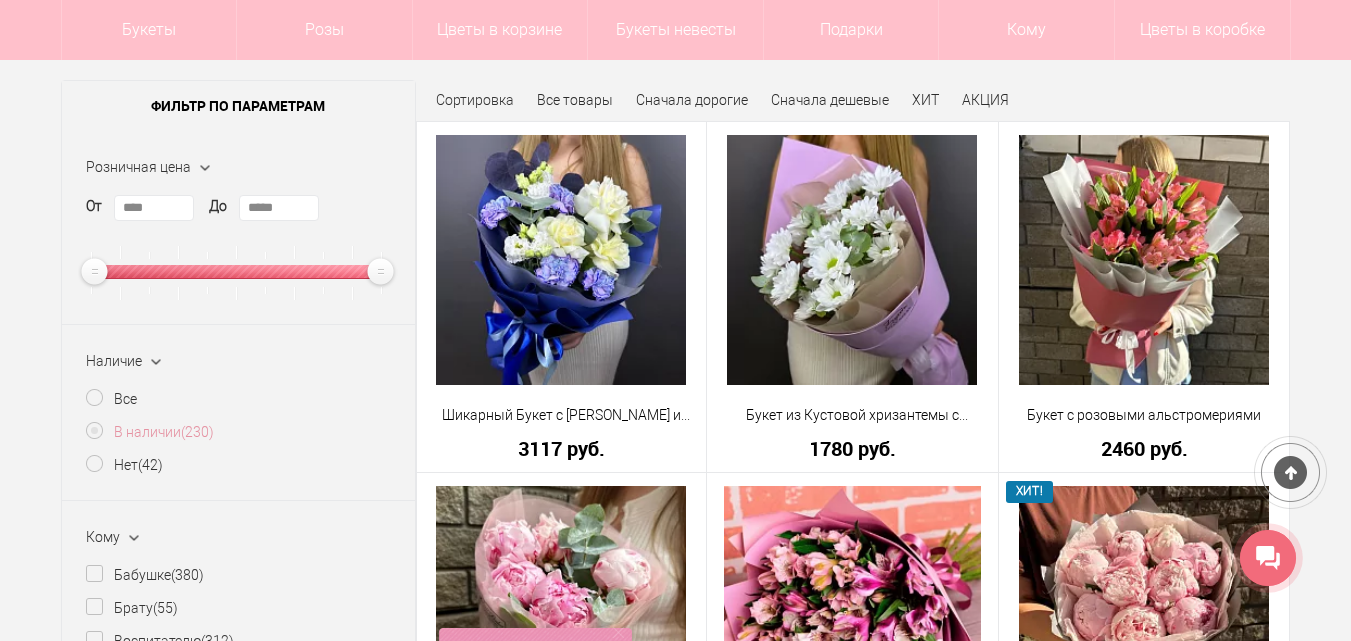 click on "В наличии																					 (230)" at bounding box center [150, 432] 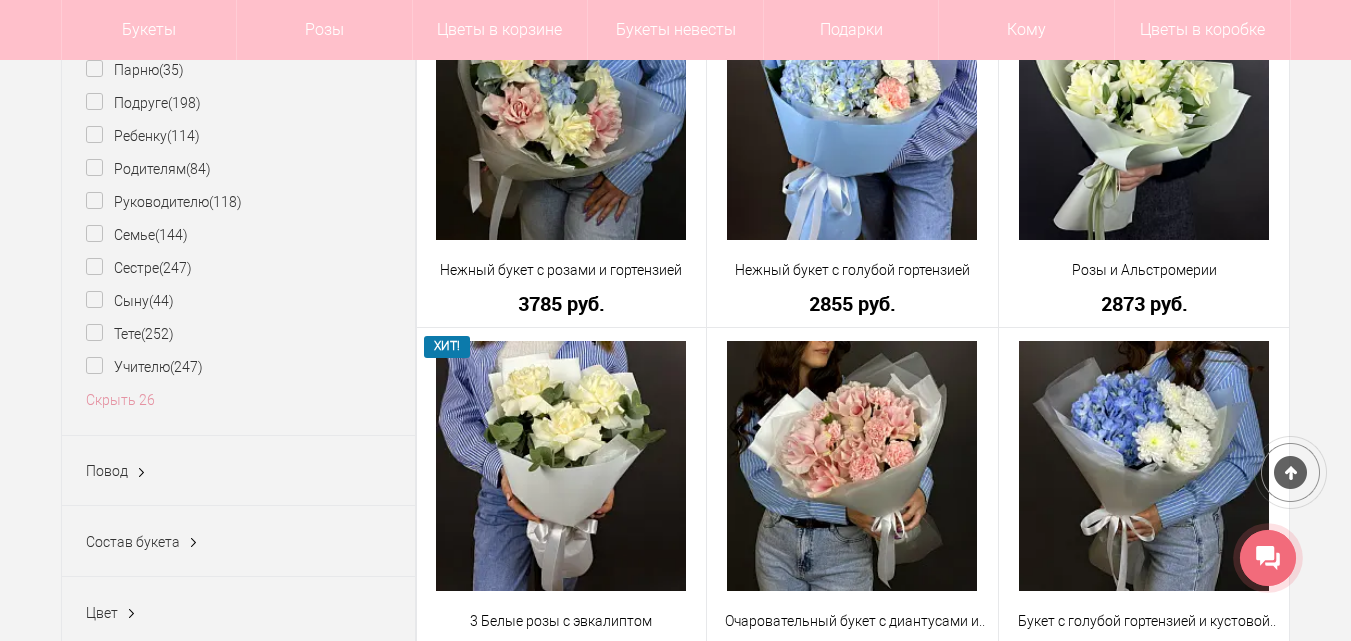 scroll, scrollTop: 1600, scrollLeft: 0, axis: vertical 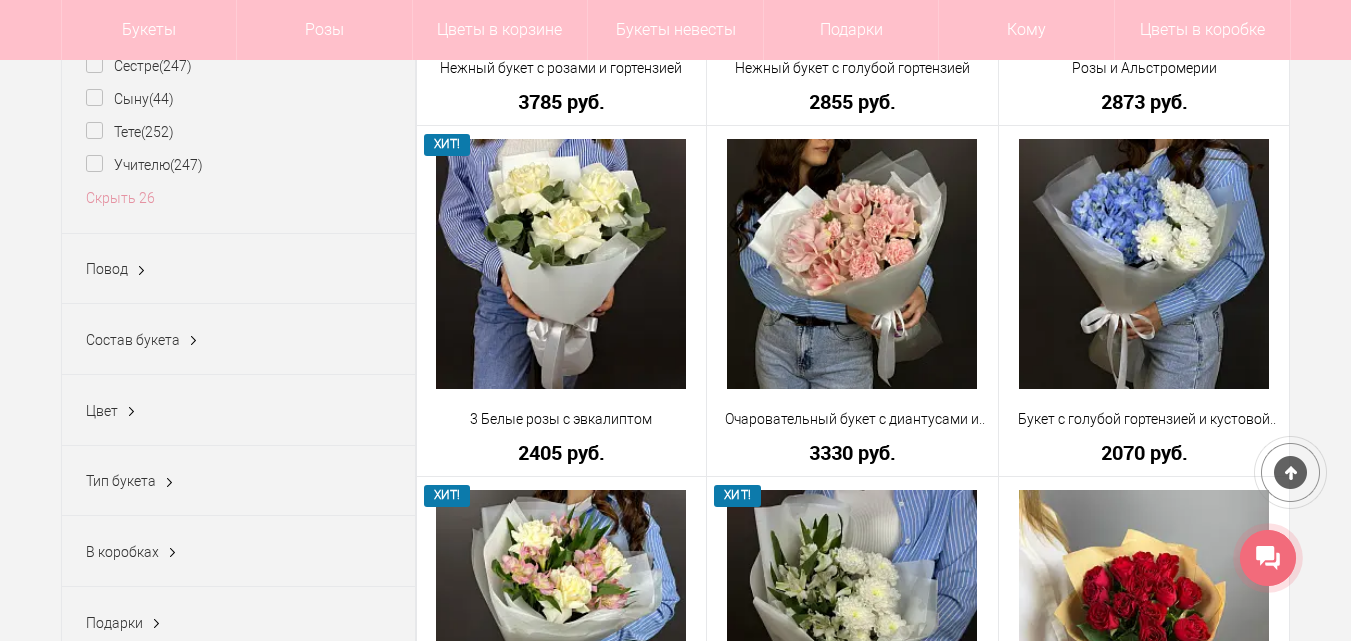 click at bounding box center (131, 412) 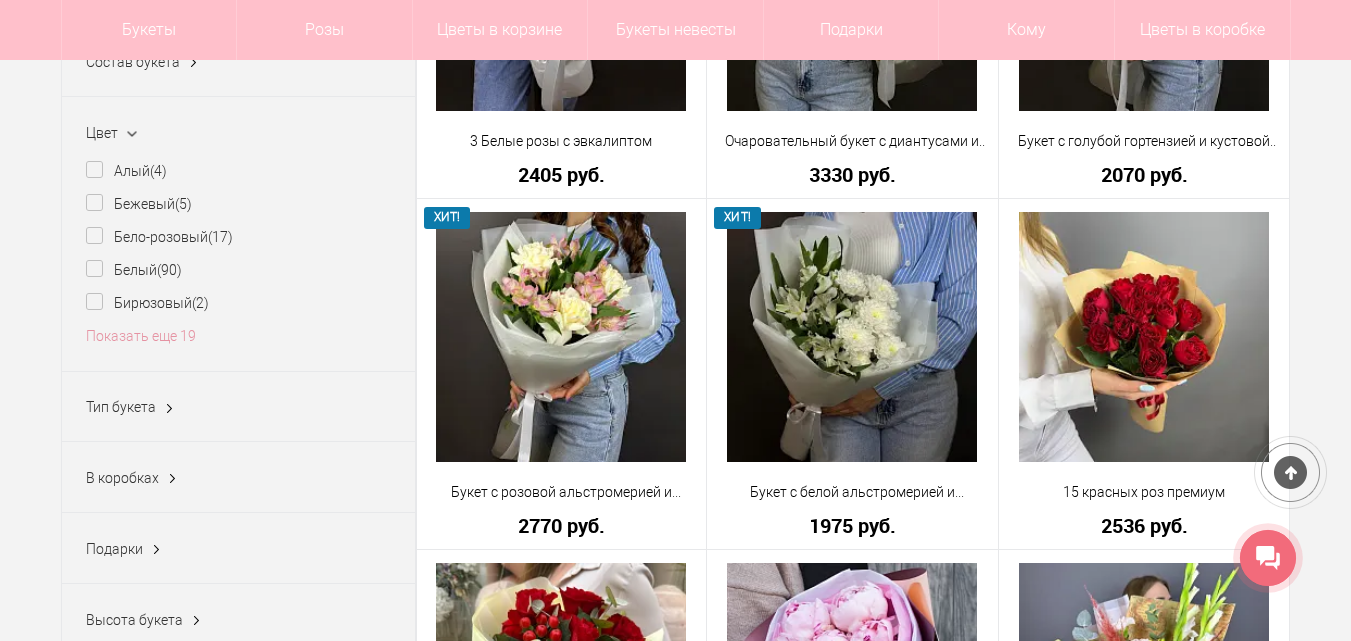 scroll, scrollTop: 1900, scrollLeft: 0, axis: vertical 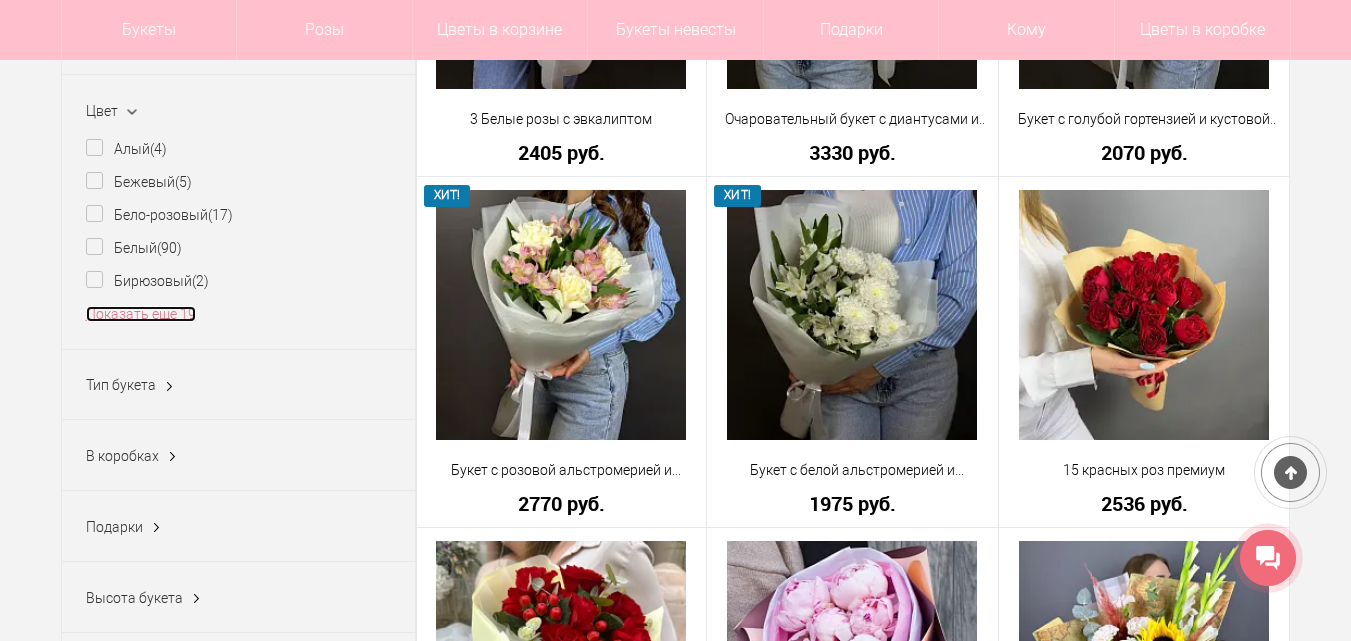 click on "Показать еще 19" at bounding box center [141, 314] 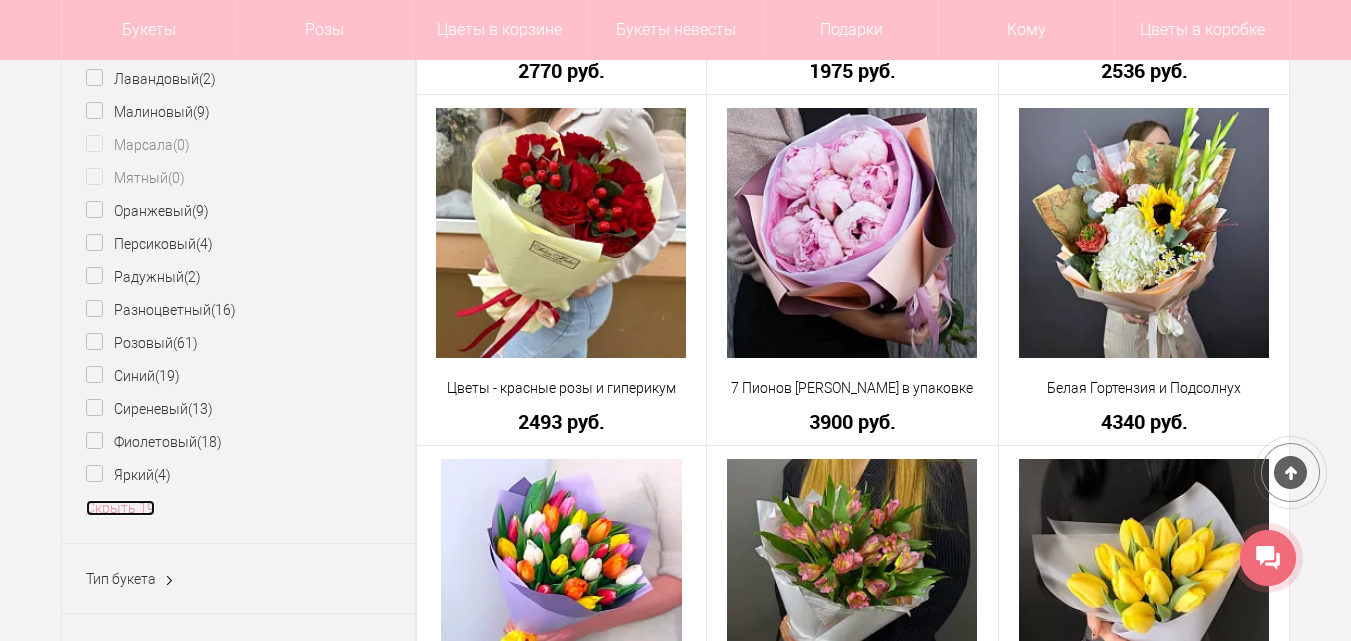 scroll, scrollTop: 2700, scrollLeft: 0, axis: vertical 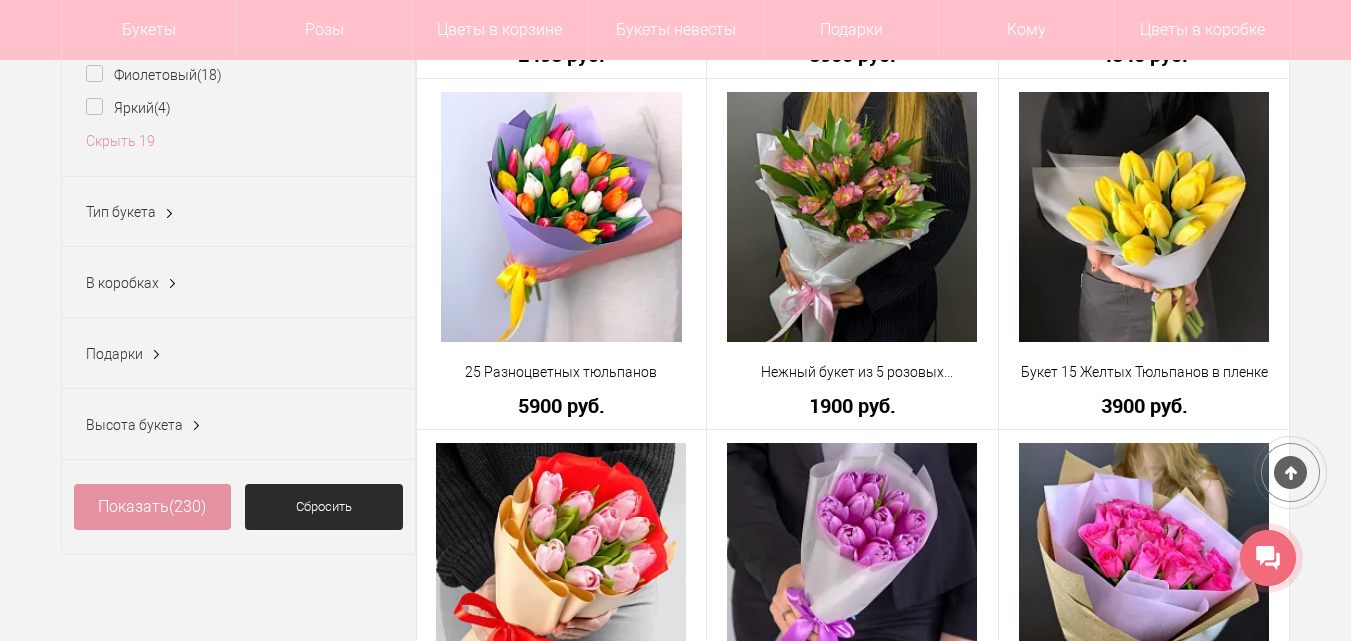 click at bounding box center (169, 214) 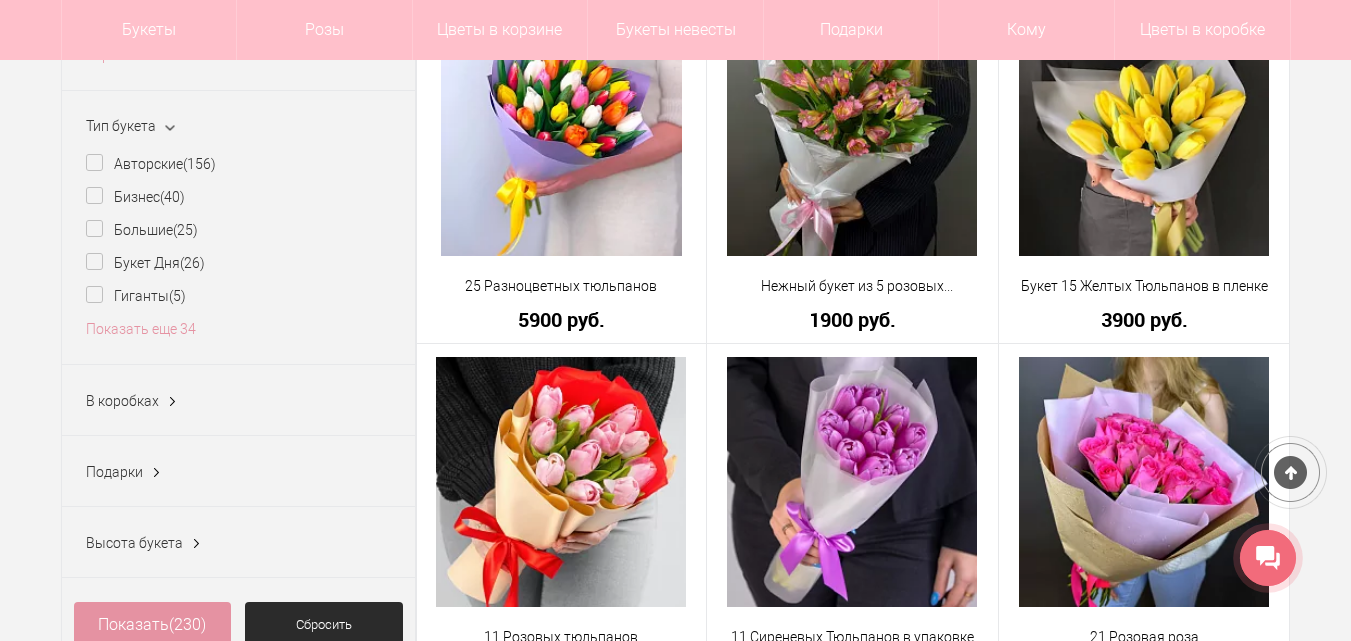 scroll, scrollTop: 2900, scrollLeft: 0, axis: vertical 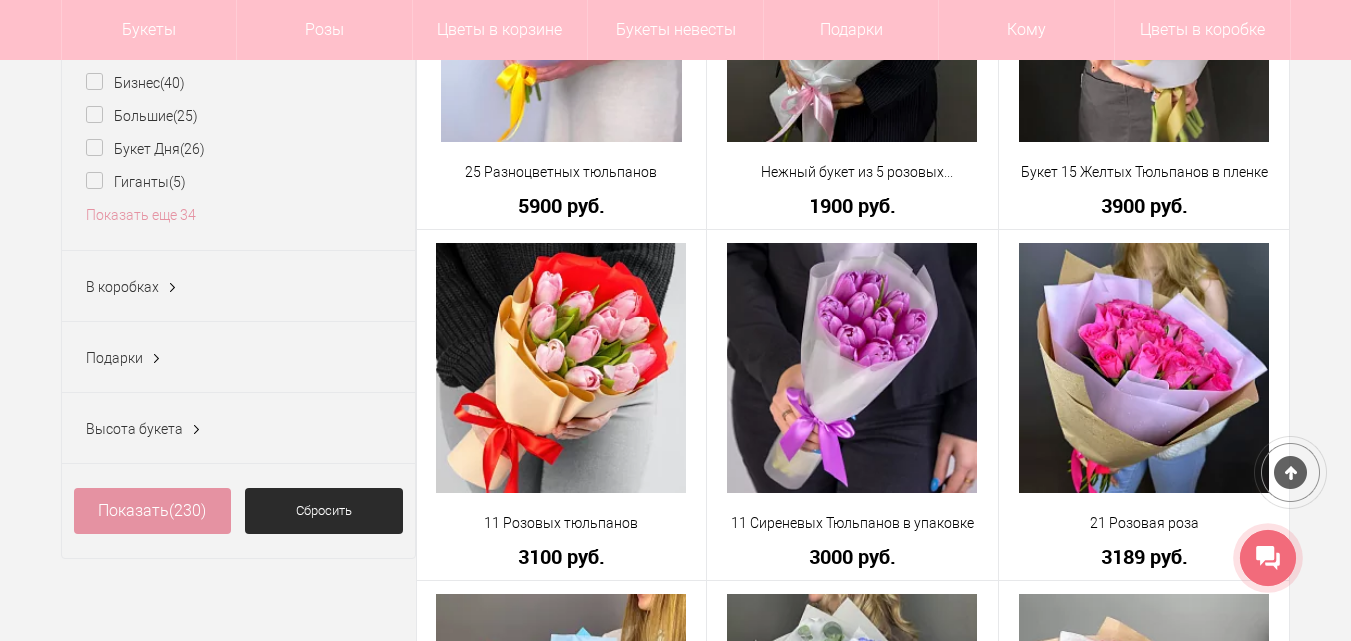 click at bounding box center (172, 288) 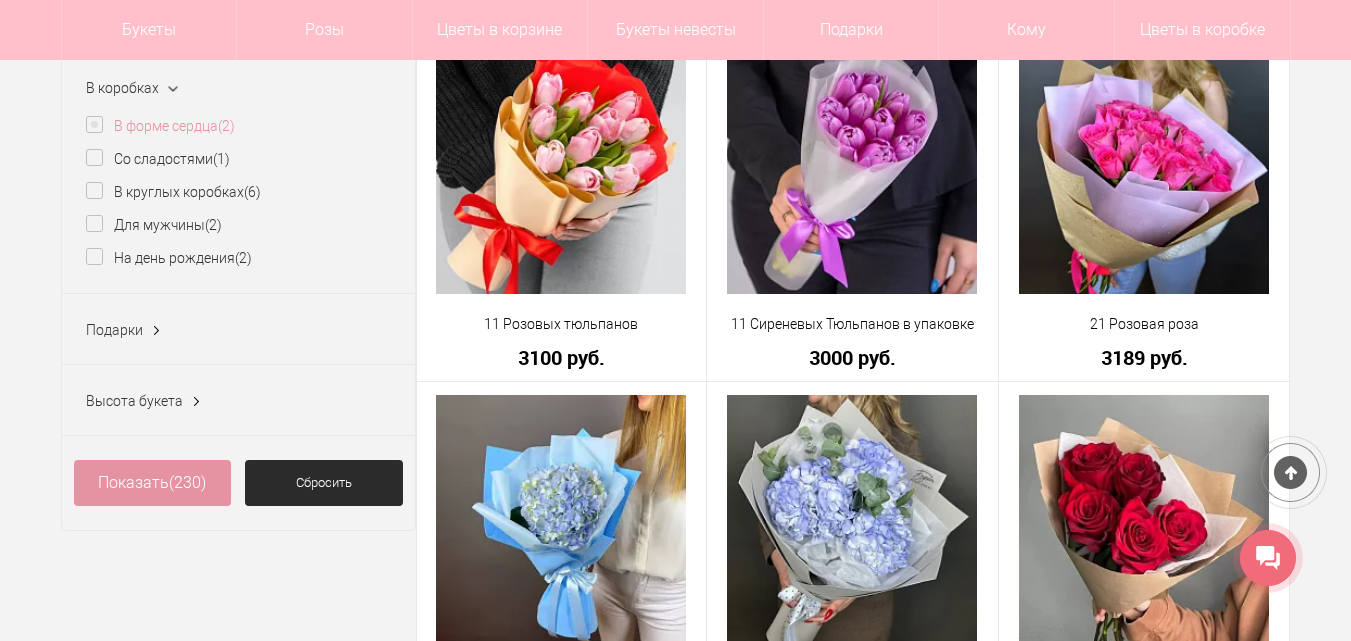 scroll, scrollTop: 3100, scrollLeft: 0, axis: vertical 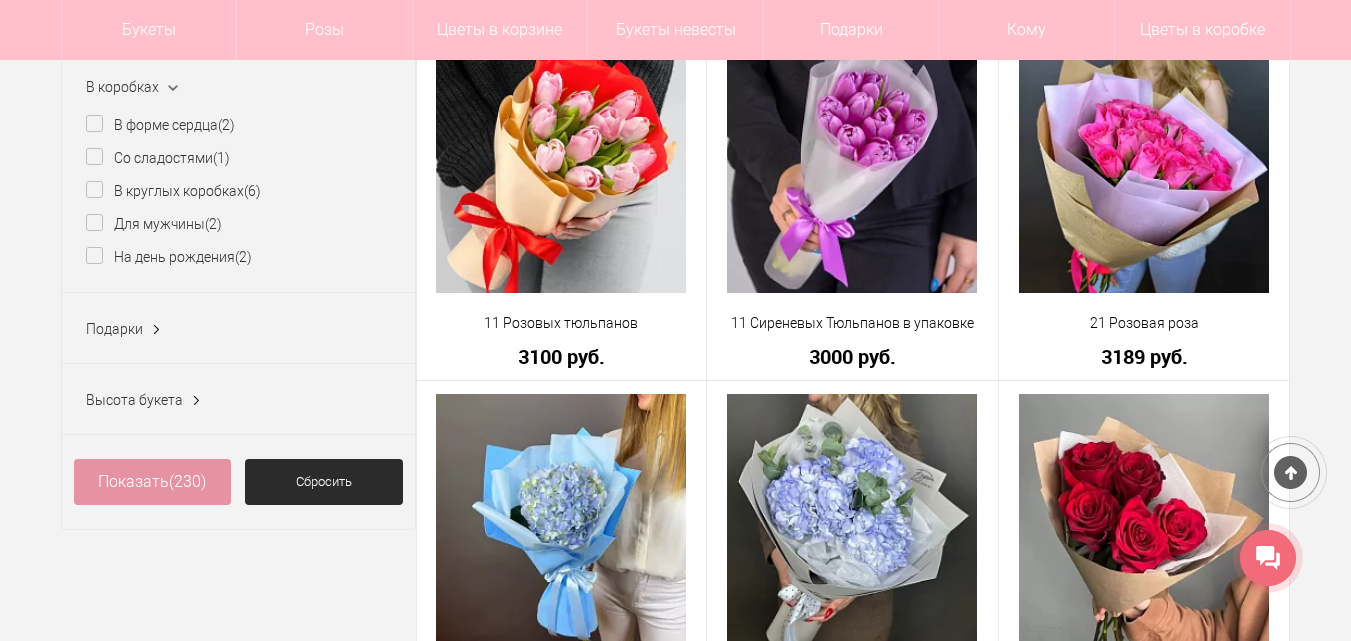 click on "Высота букета" at bounding box center (134, 400) 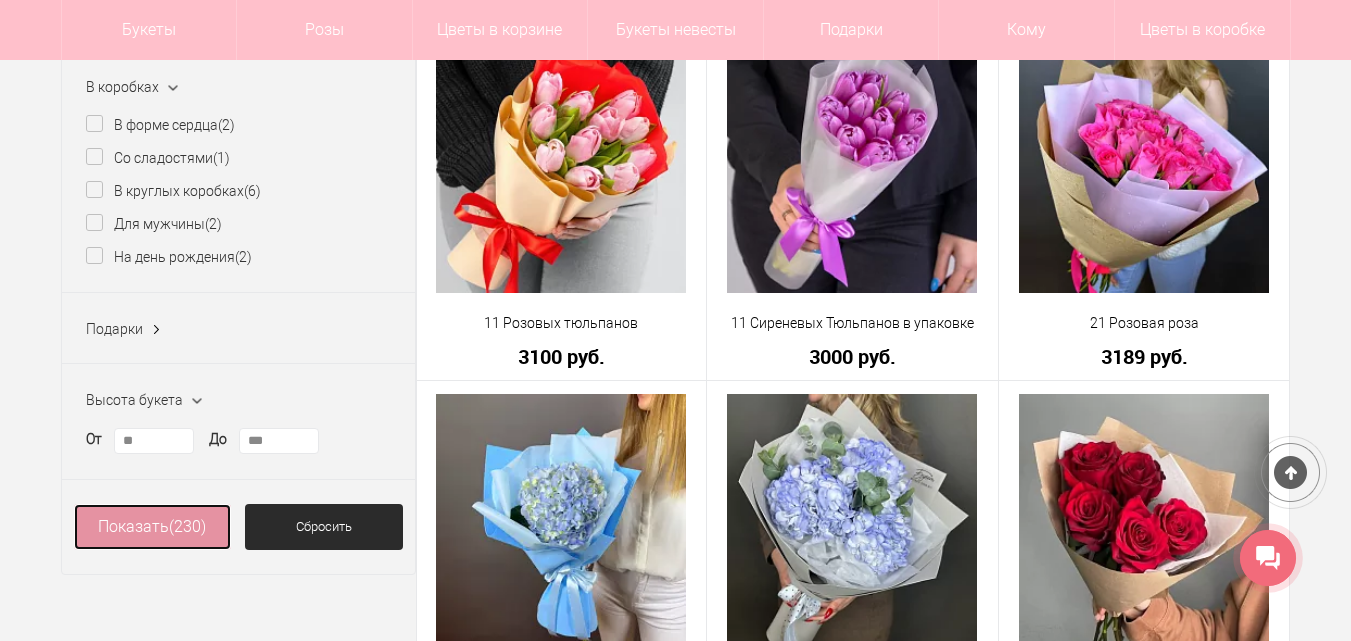 click on "(230)" at bounding box center [187, 526] 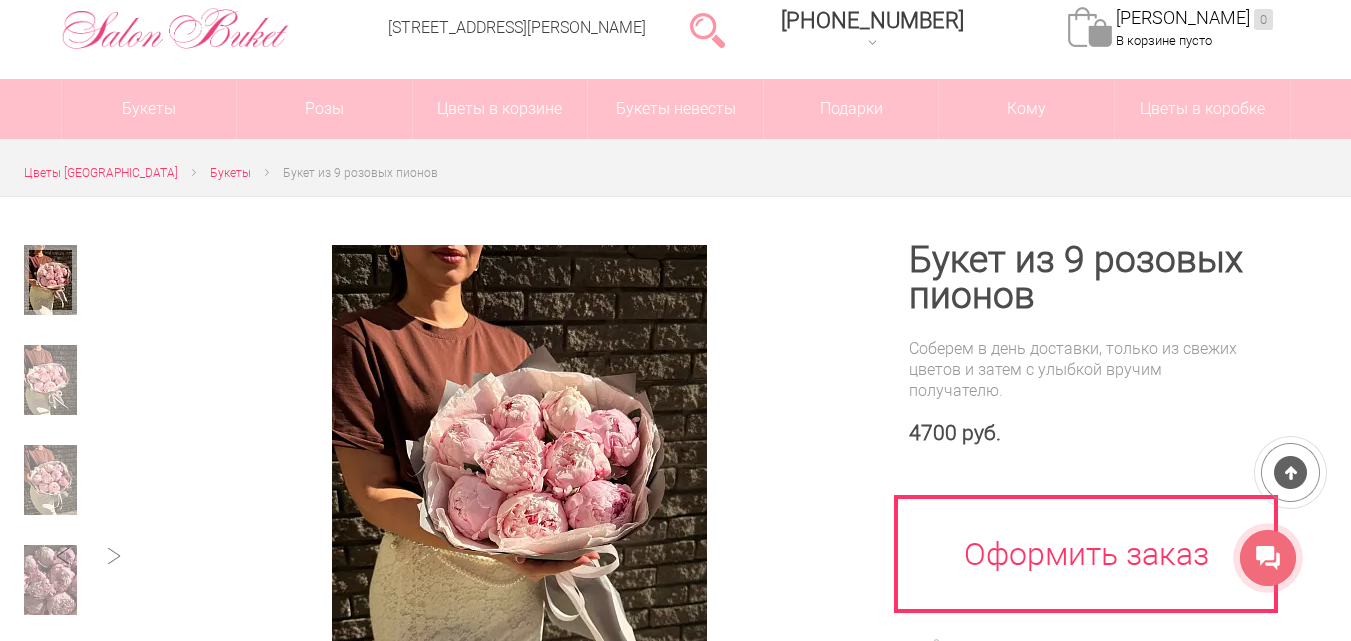 scroll, scrollTop: 100, scrollLeft: 0, axis: vertical 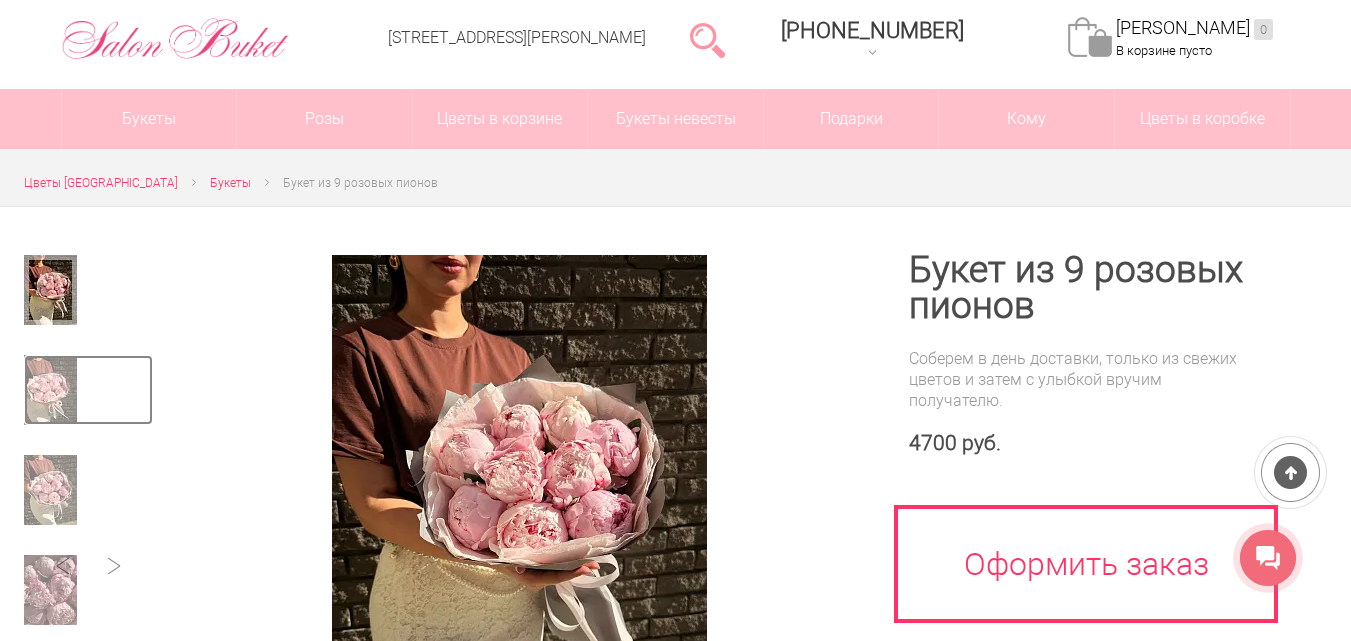 click at bounding box center (50, 390) 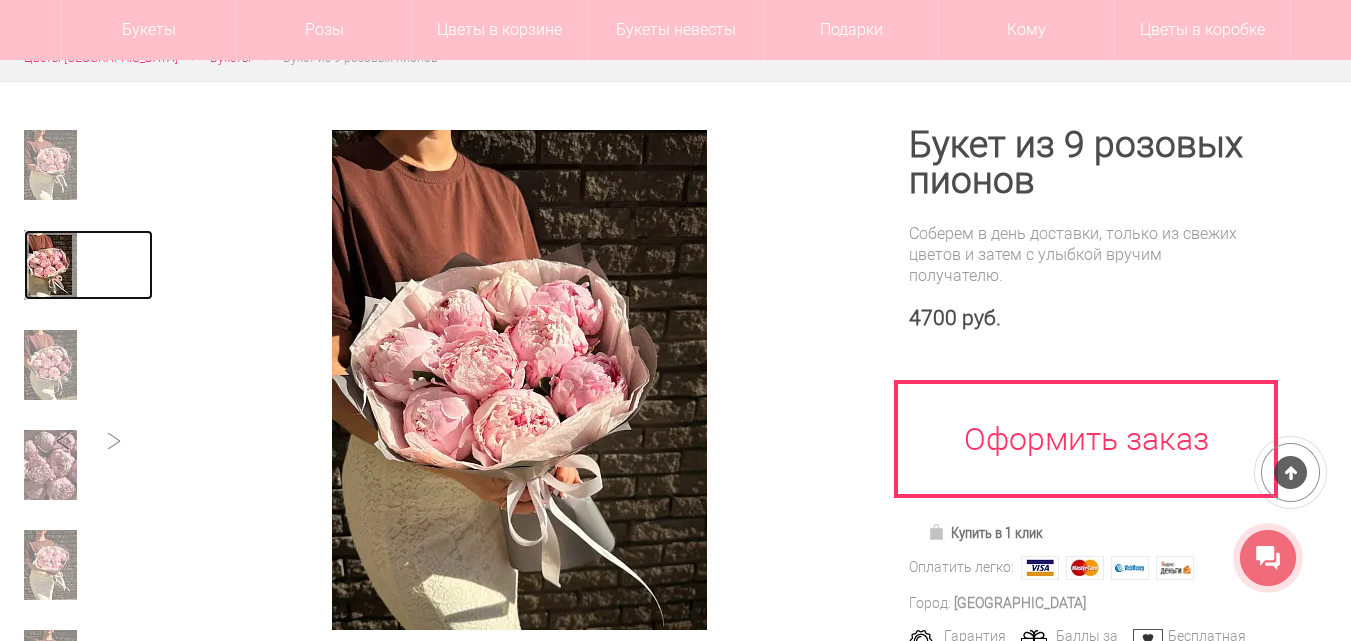scroll, scrollTop: 200, scrollLeft: 0, axis: vertical 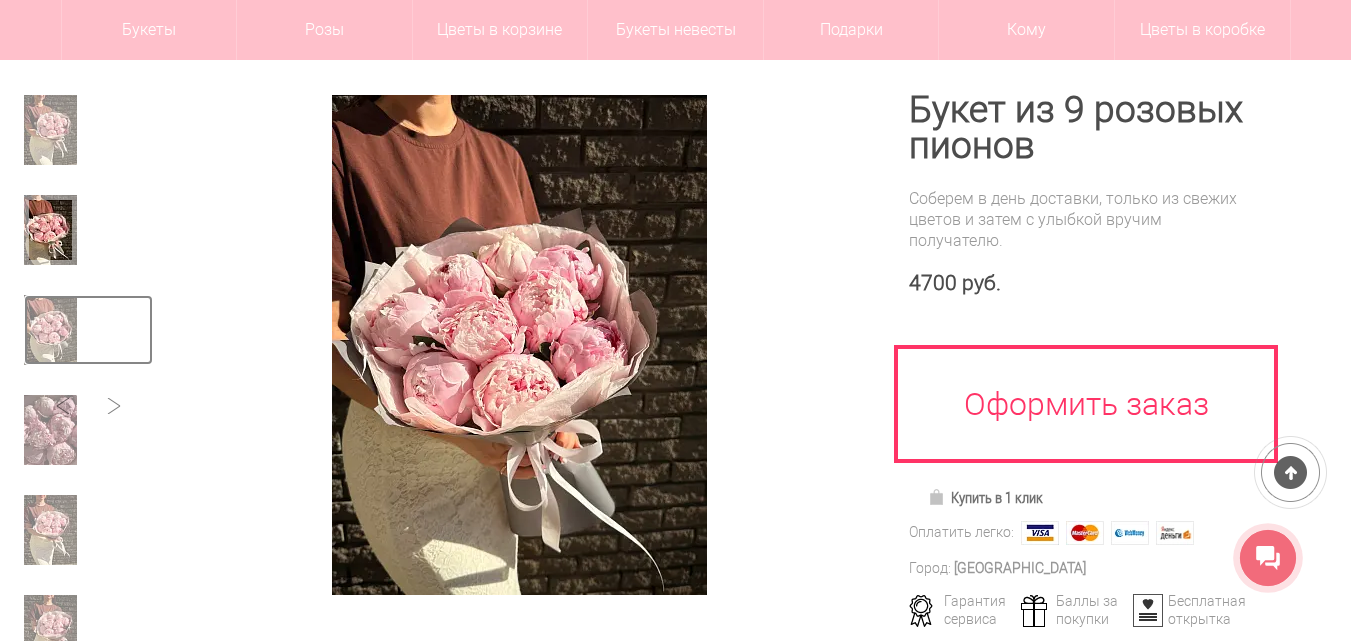 click at bounding box center (50, 330) 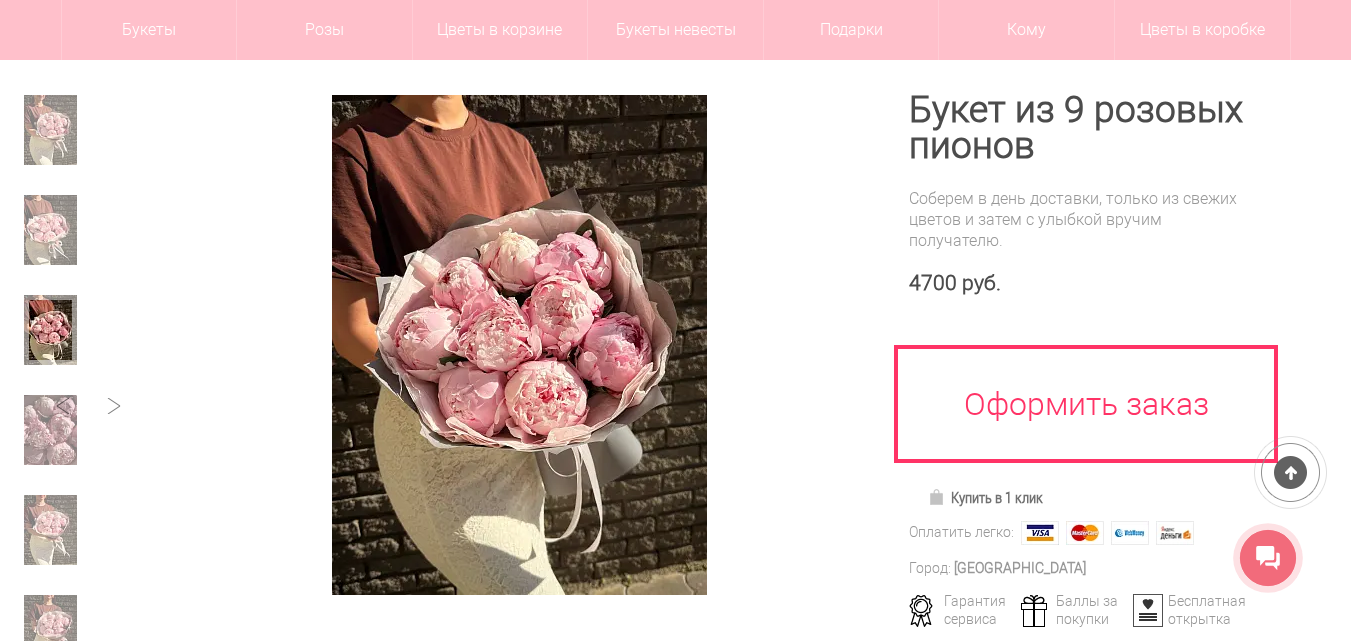click at bounding box center (88, 395) 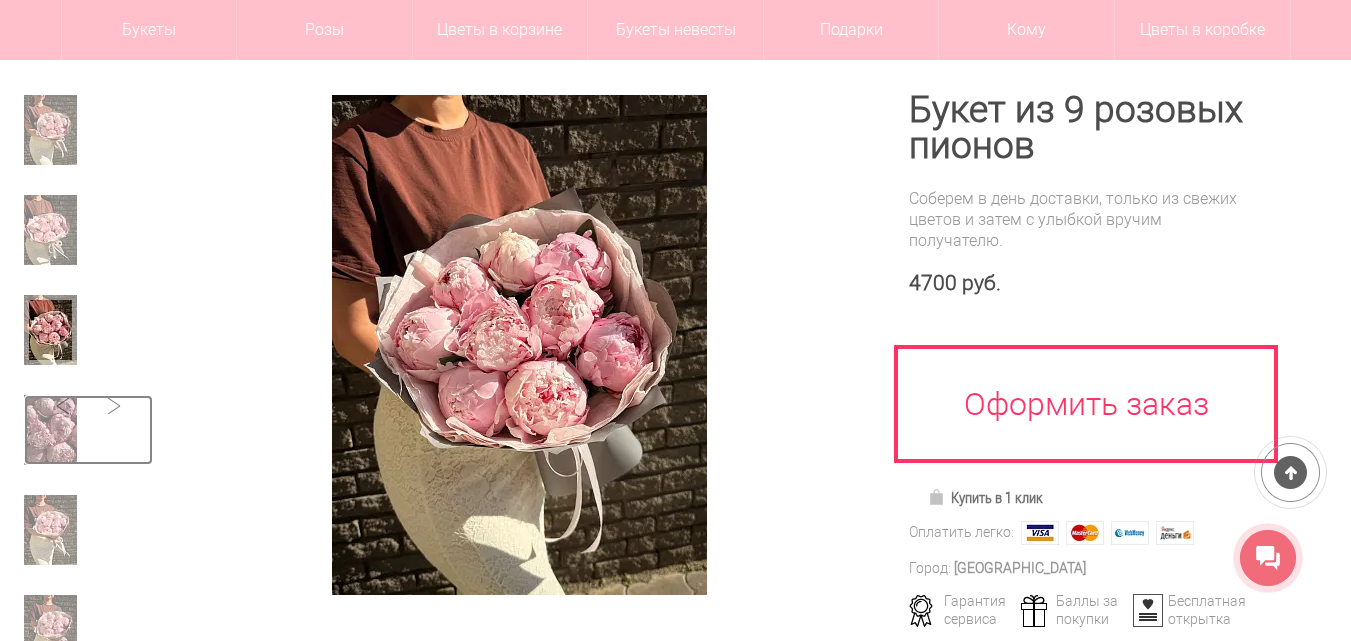 click at bounding box center [50, 430] 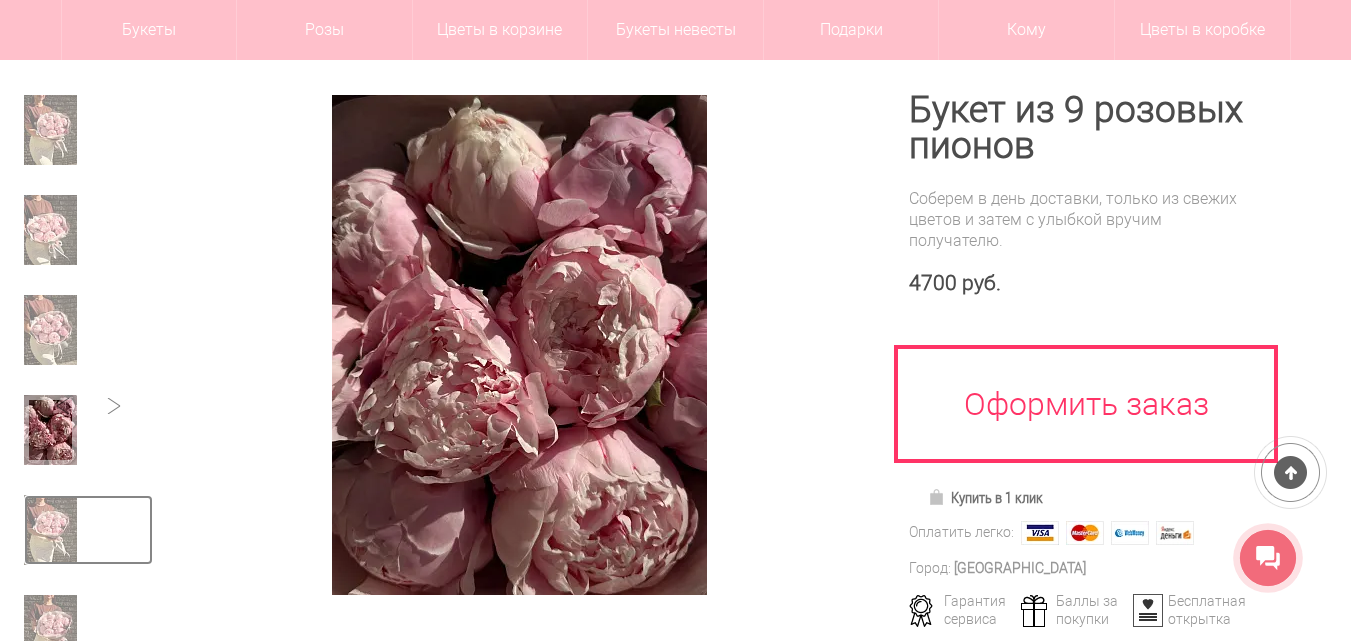 click at bounding box center (50, 530) 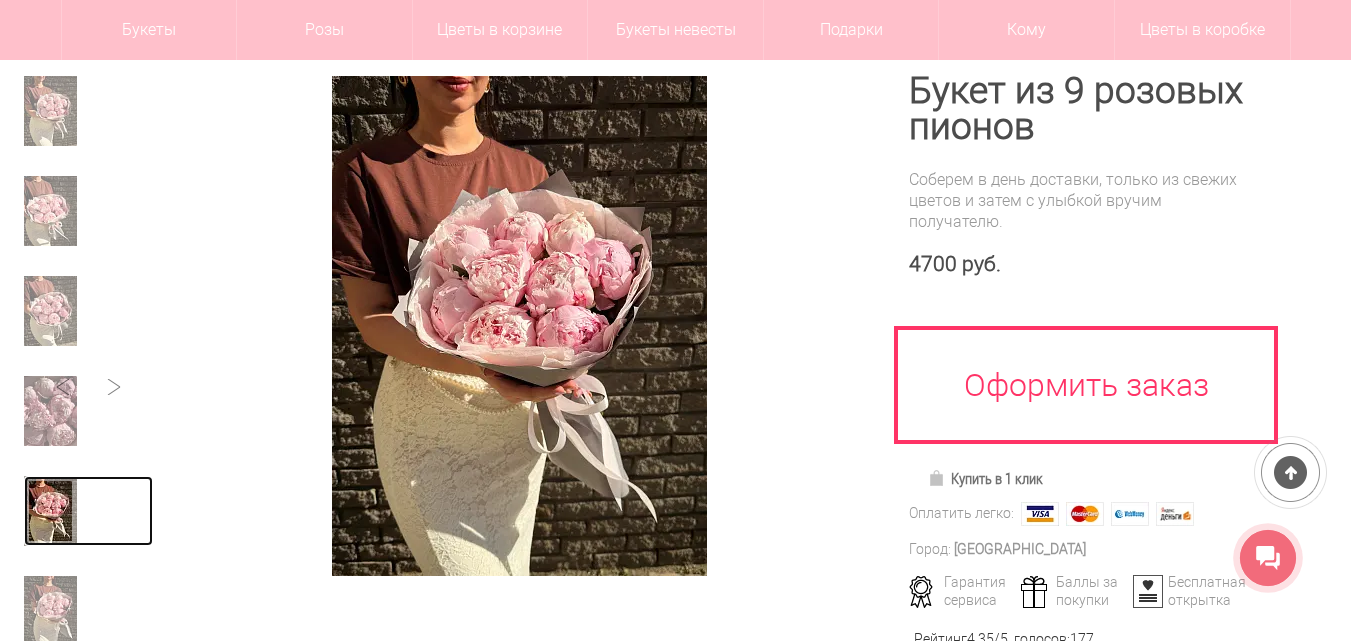 scroll, scrollTop: 200, scrollLeft: 0, axis: vertical 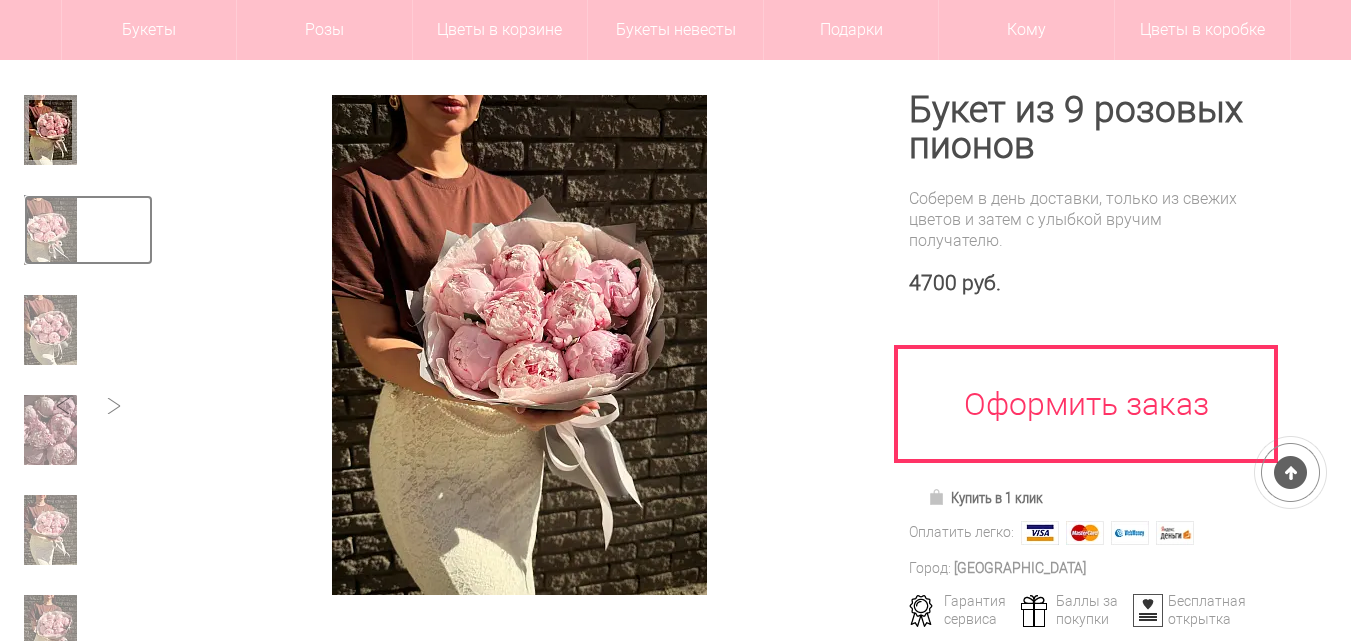 click at bounding box center [50, 230] 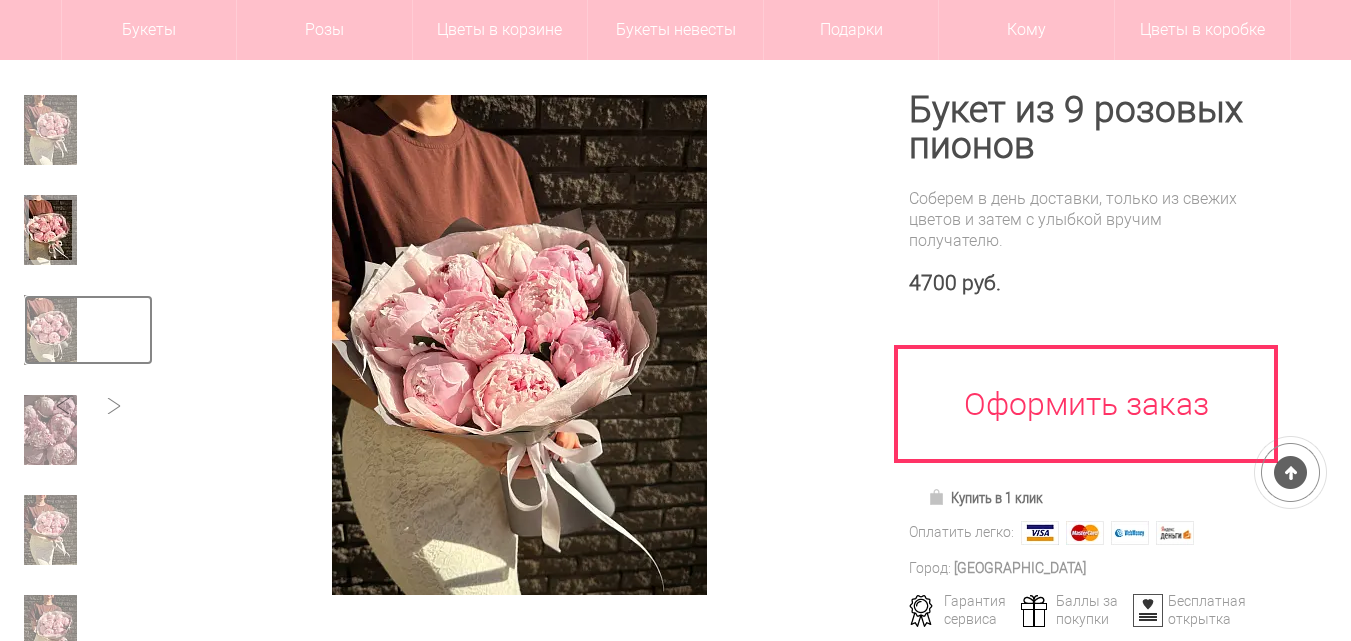 click at bounding box center [50, 330] 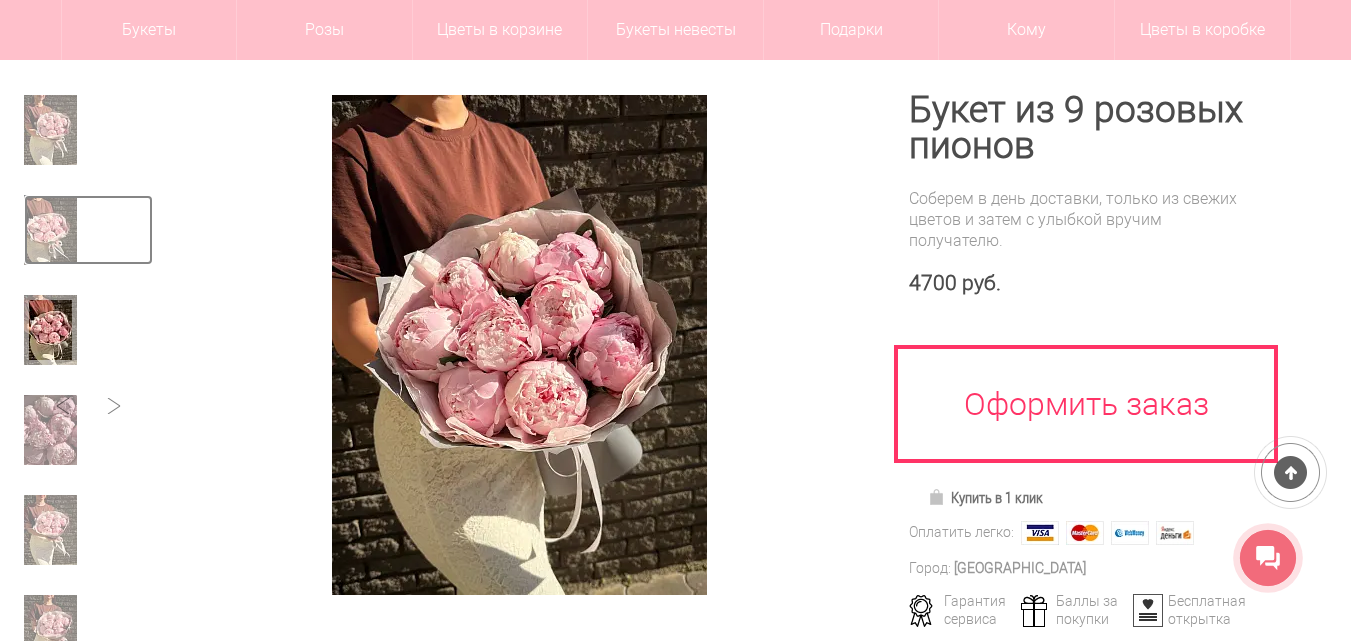 click at bounding box center (50, 230) 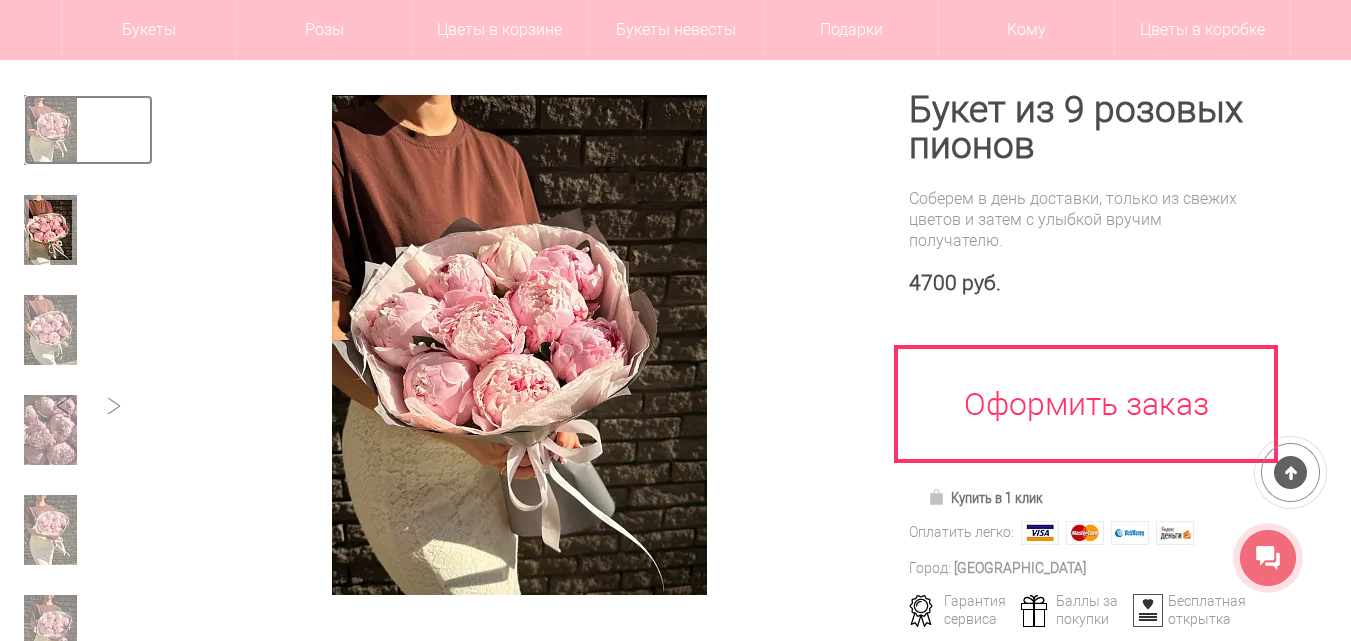 click at bounding box center (50, 130) 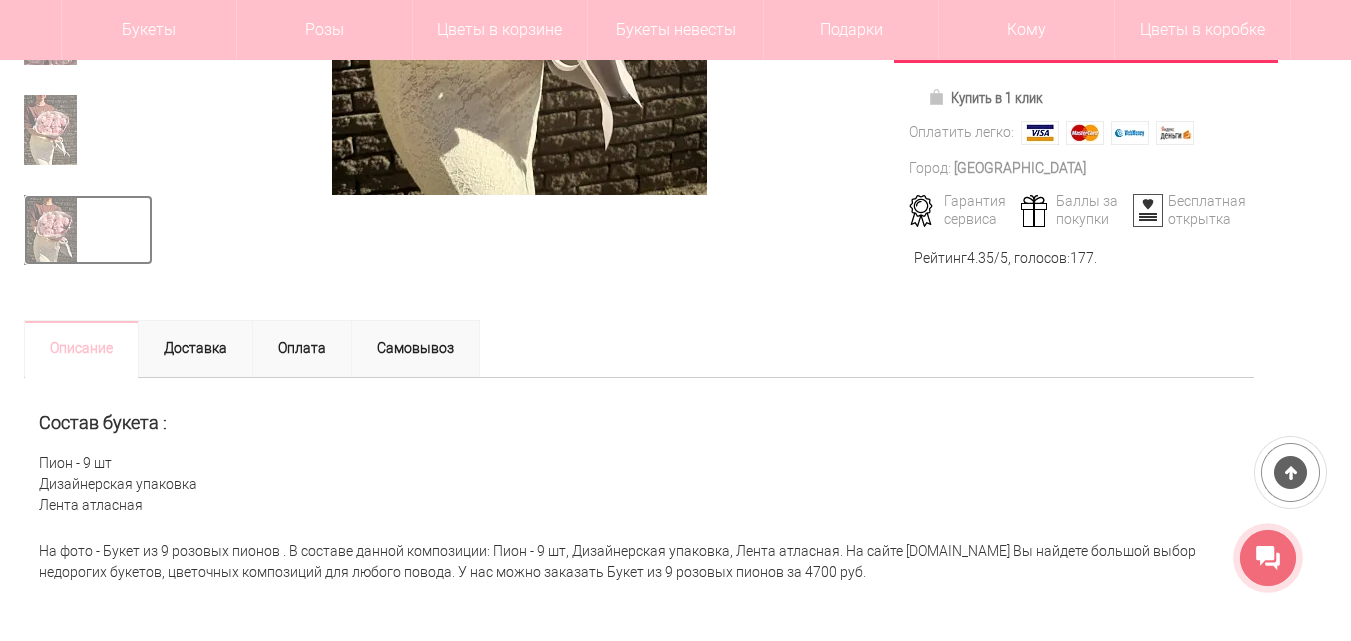 click at bounding box center (50, 230) 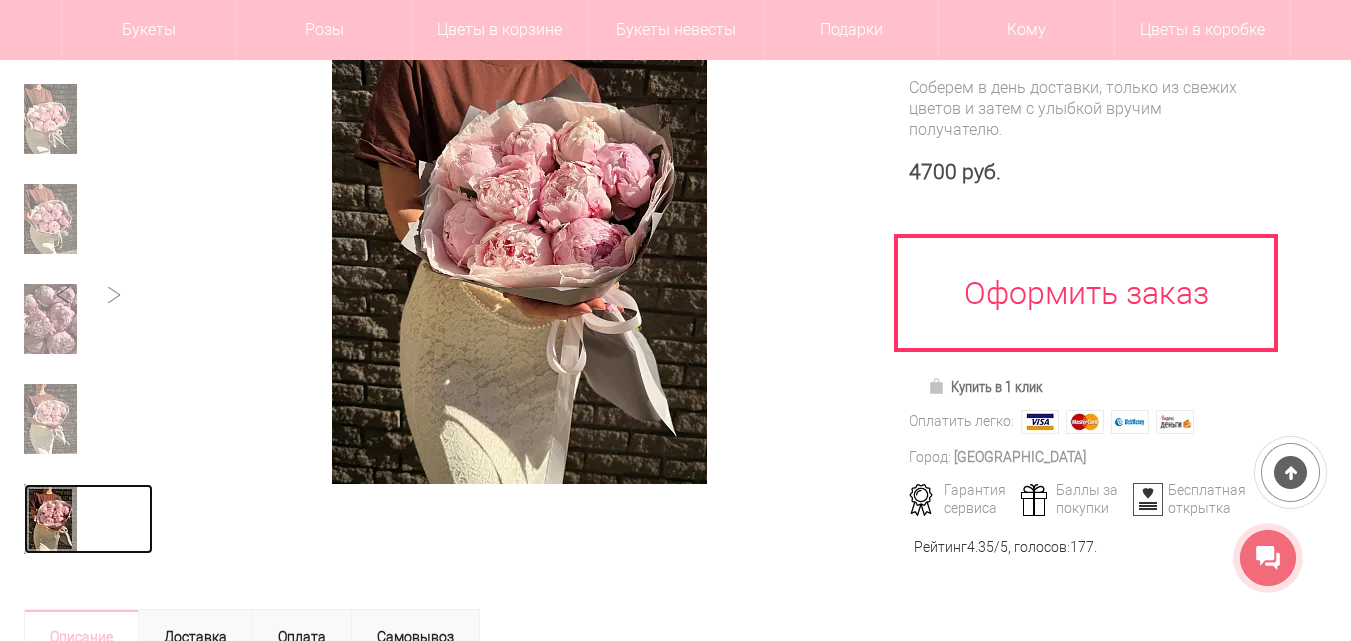 scroll, scrollTop: 200, scrollLeft: 0, axis: vertical 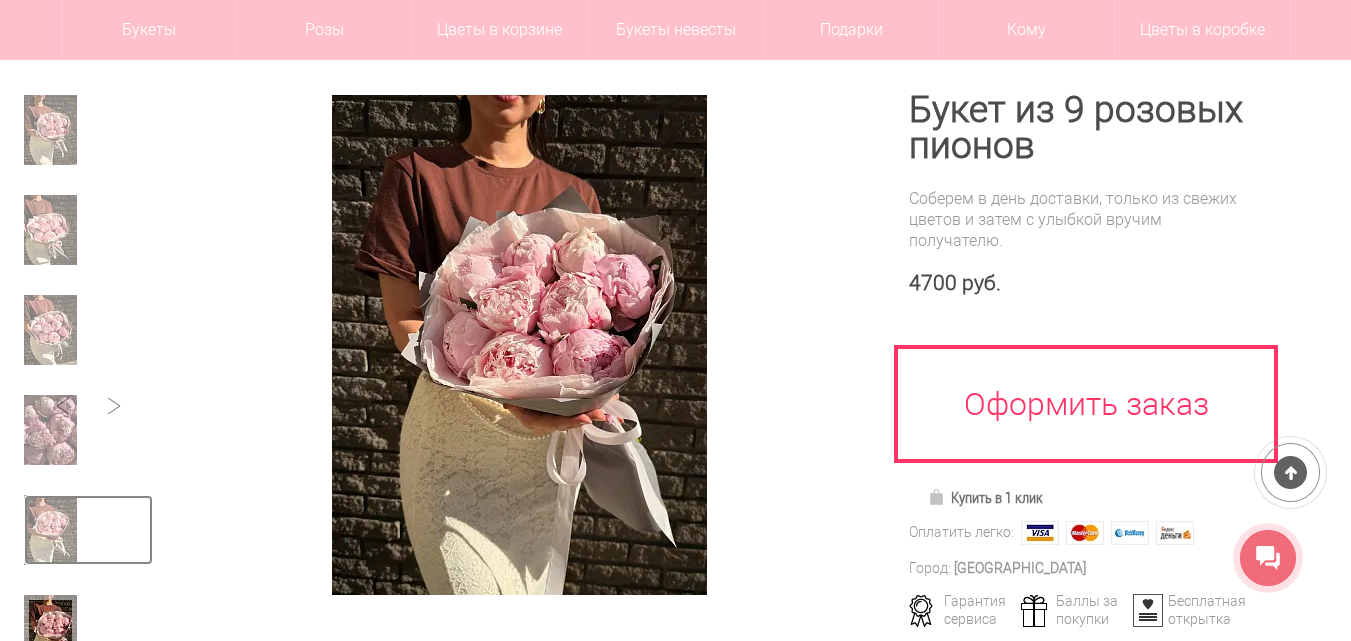 click at bounding box center (50, 530) 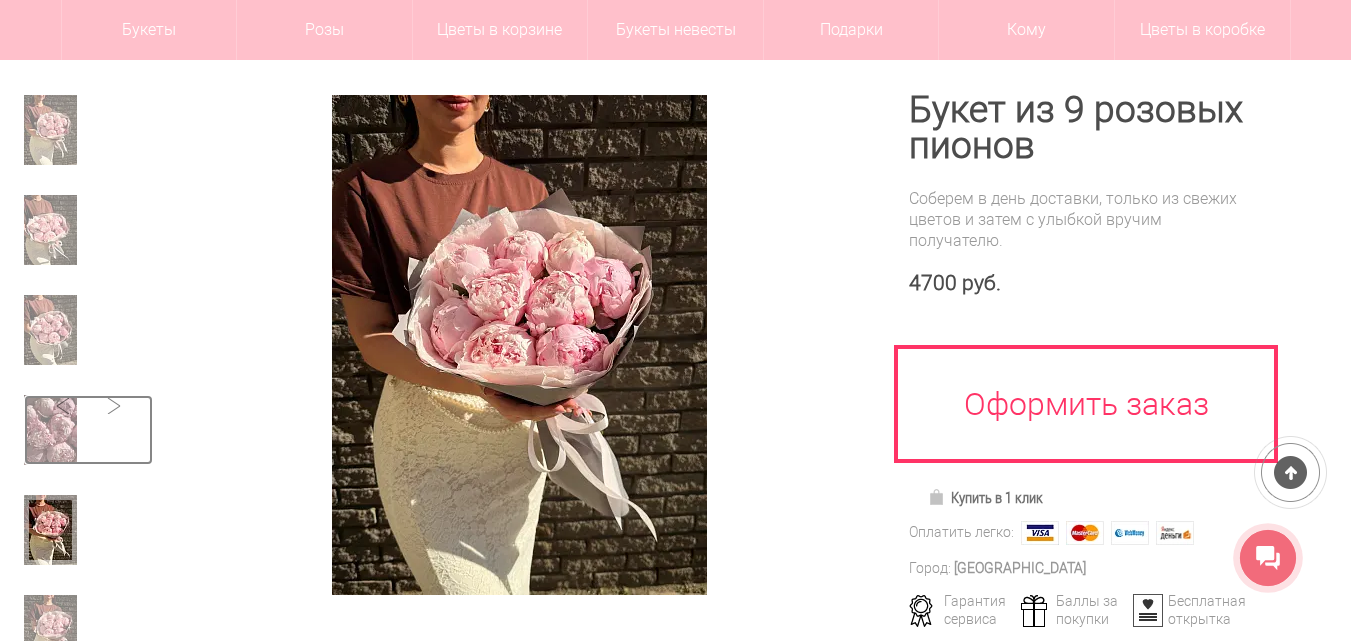 click at bounding box center [50, 430] 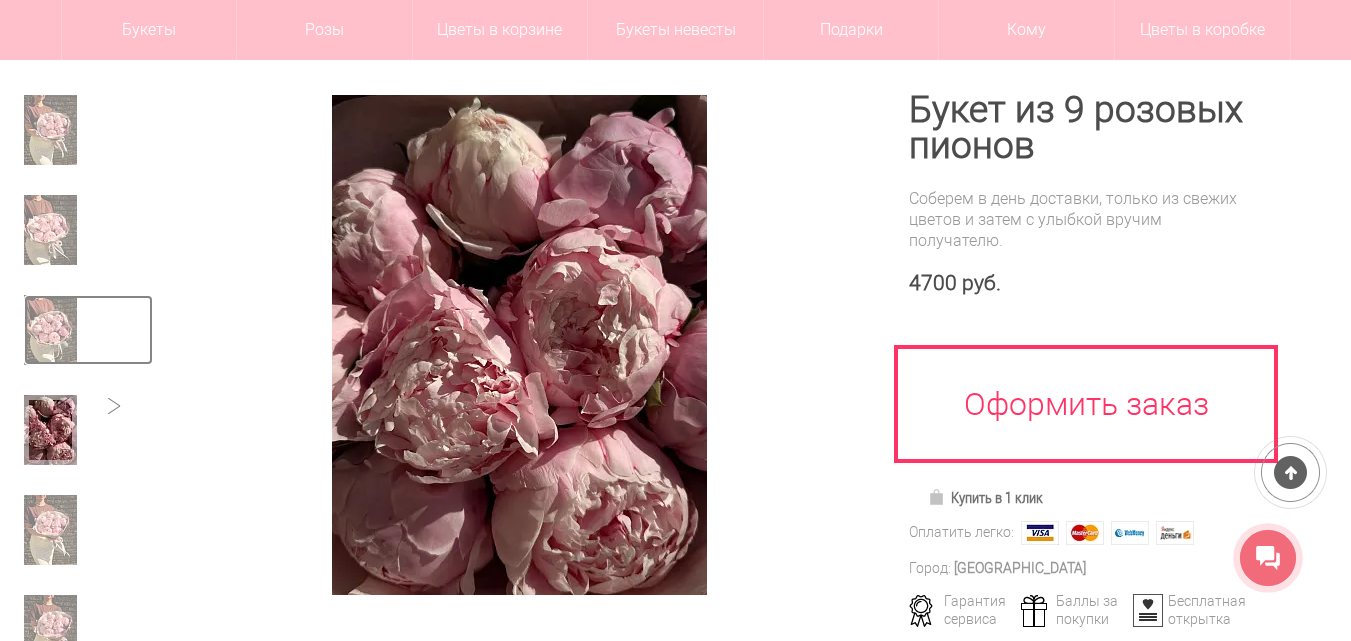 click at bounding box center (50, 330) 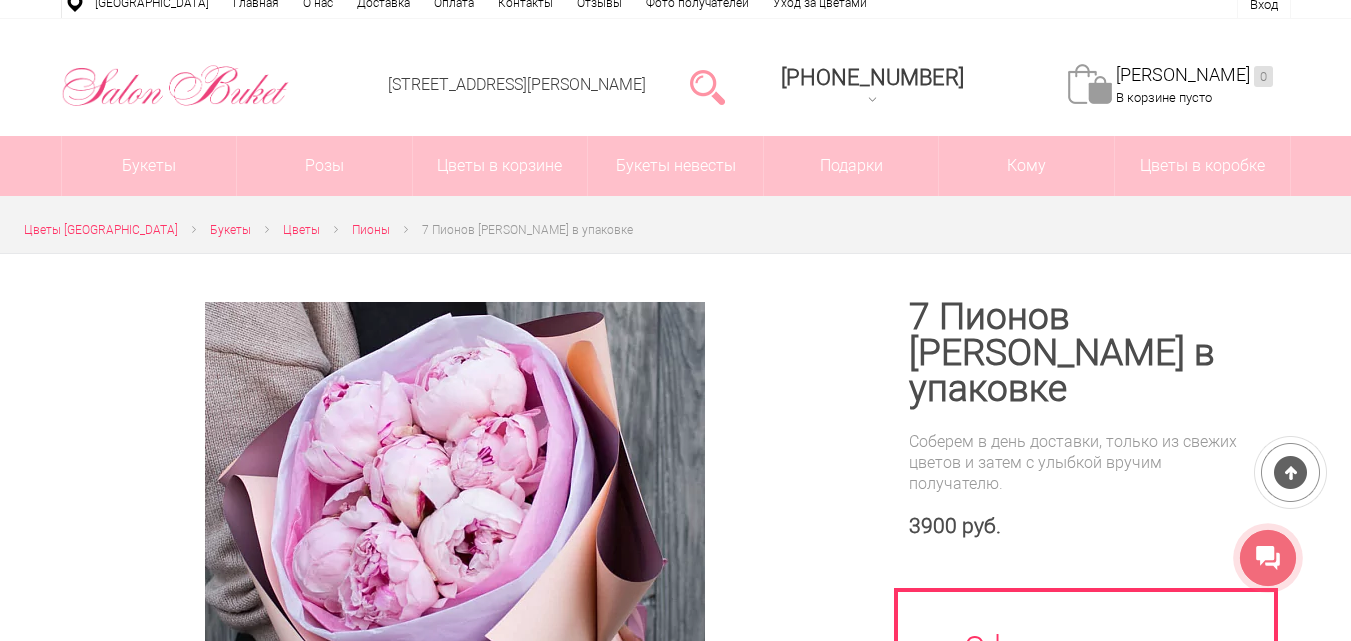 scroll, scrollTop: 100, scrollLeft: 0, axis: vertical 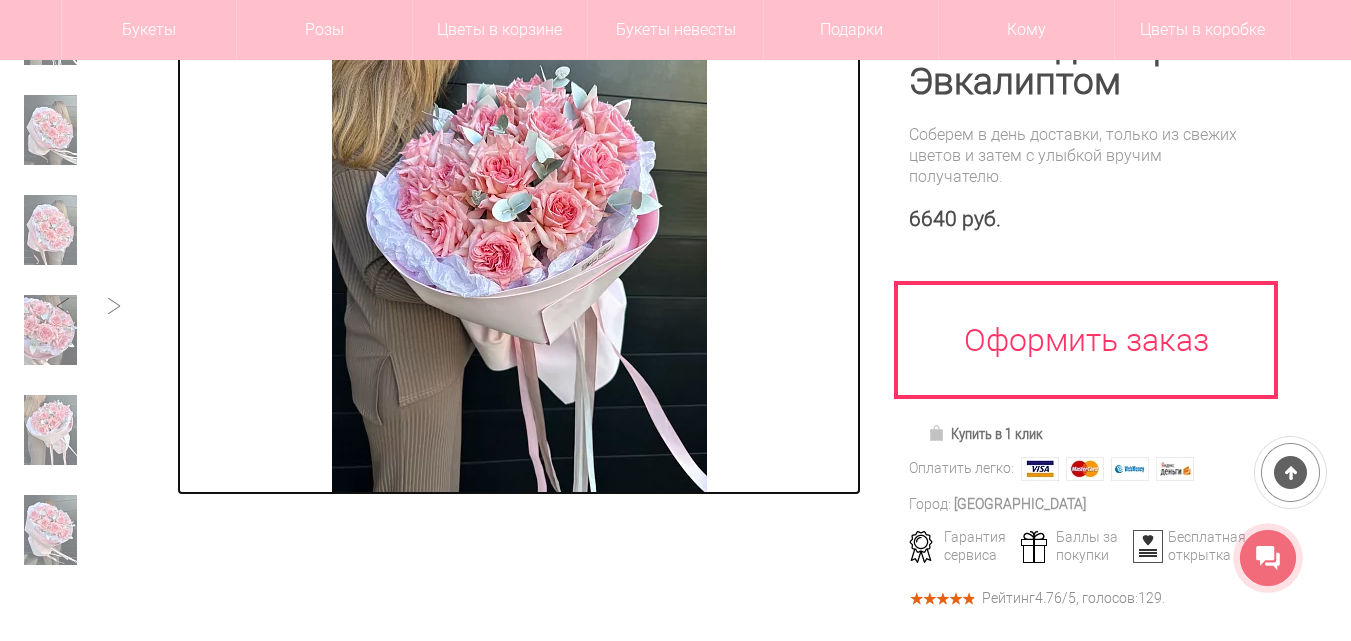 click at bounding box center [519, 245] 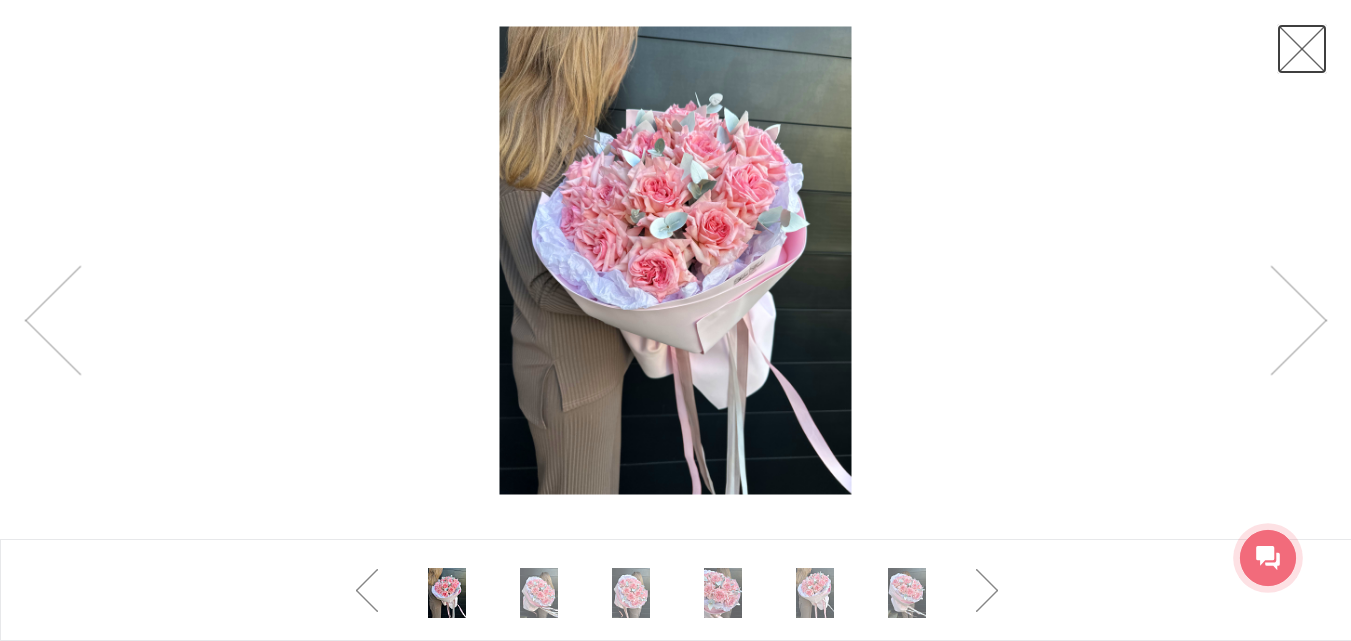 click at bounding box center (1302, 49) 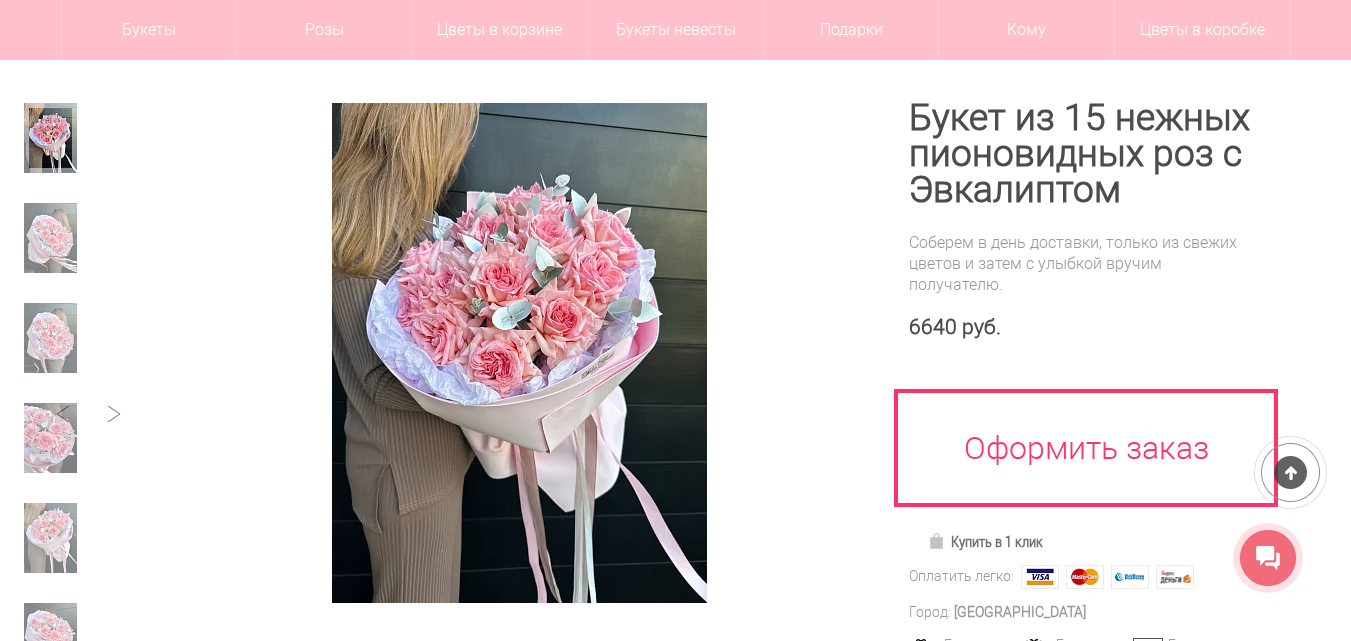 scroll, scrollTop: 200, scrollLeft: 0, axis: vertical 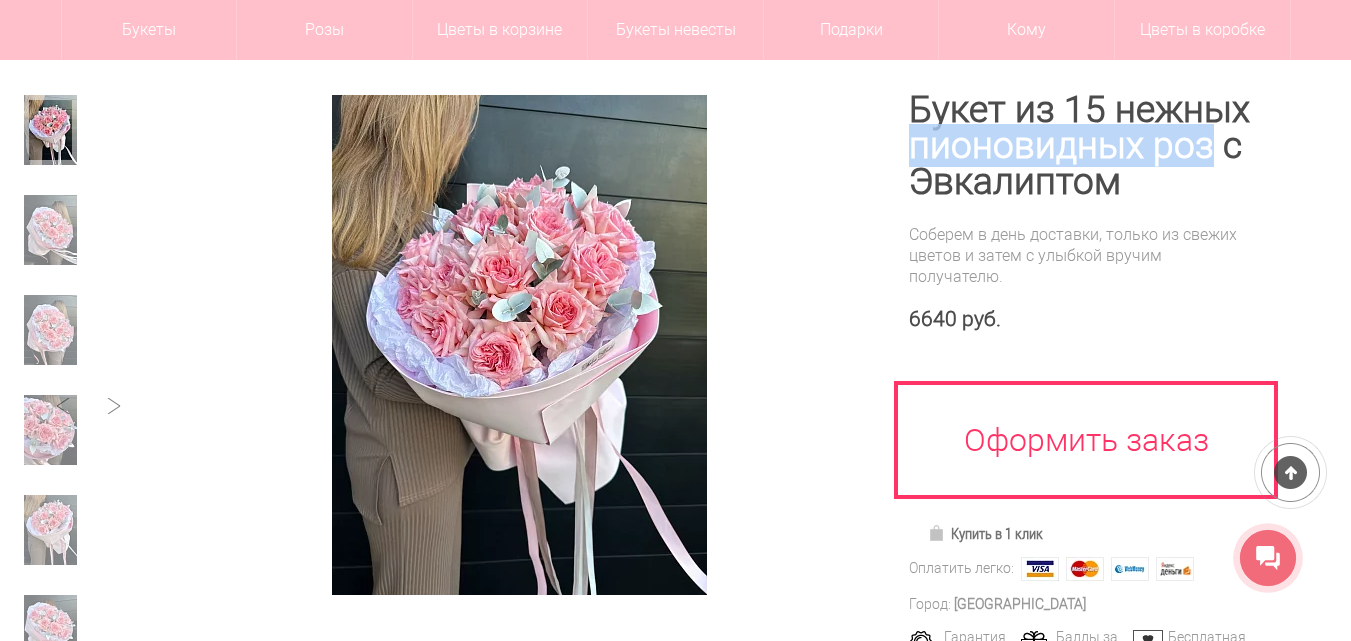 drag, startPoint x: 909, startPoint y: 137, endPoint x: 1207, endPoint y: 154, distance: 298.4845 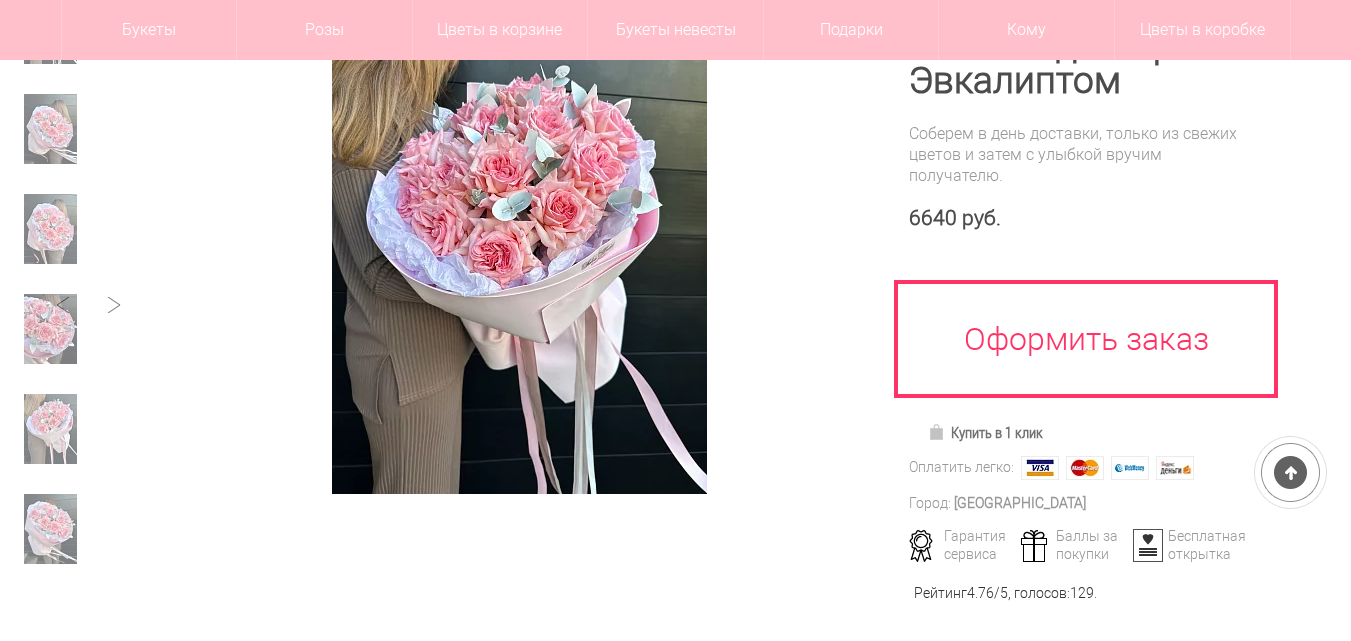 scroll, scrollTop: 300, scrollLeft: 0, axis: vertical 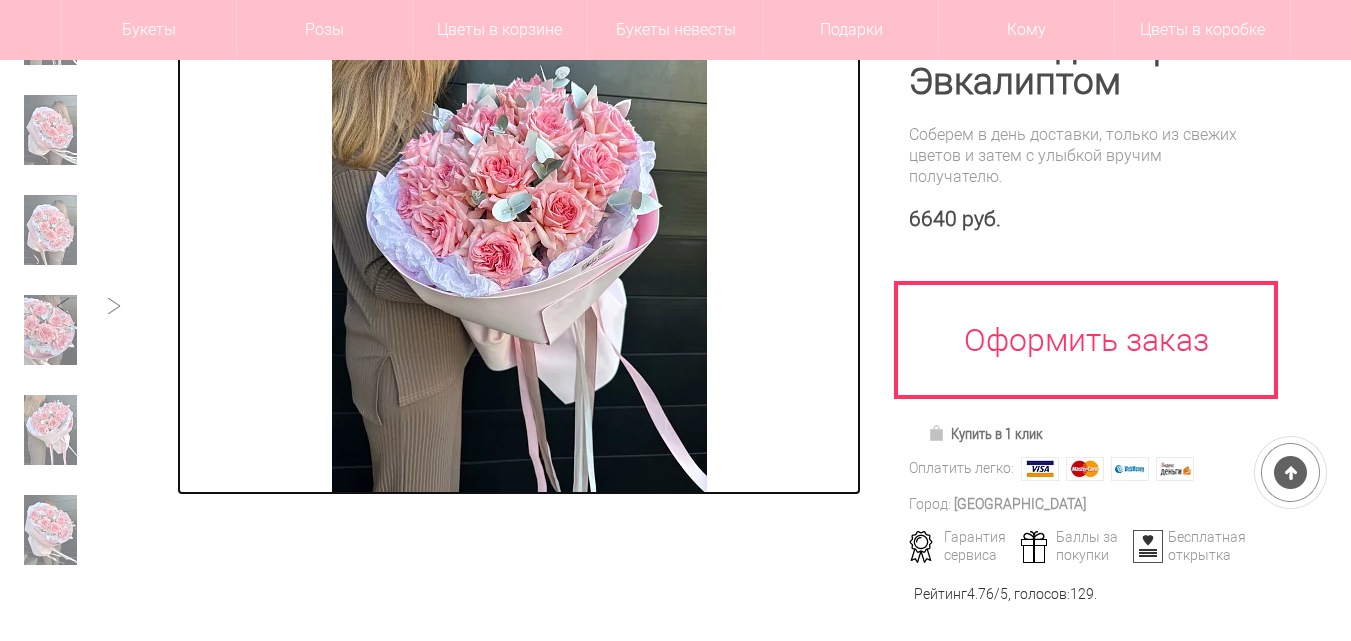 click at bounding box center (519, 245) 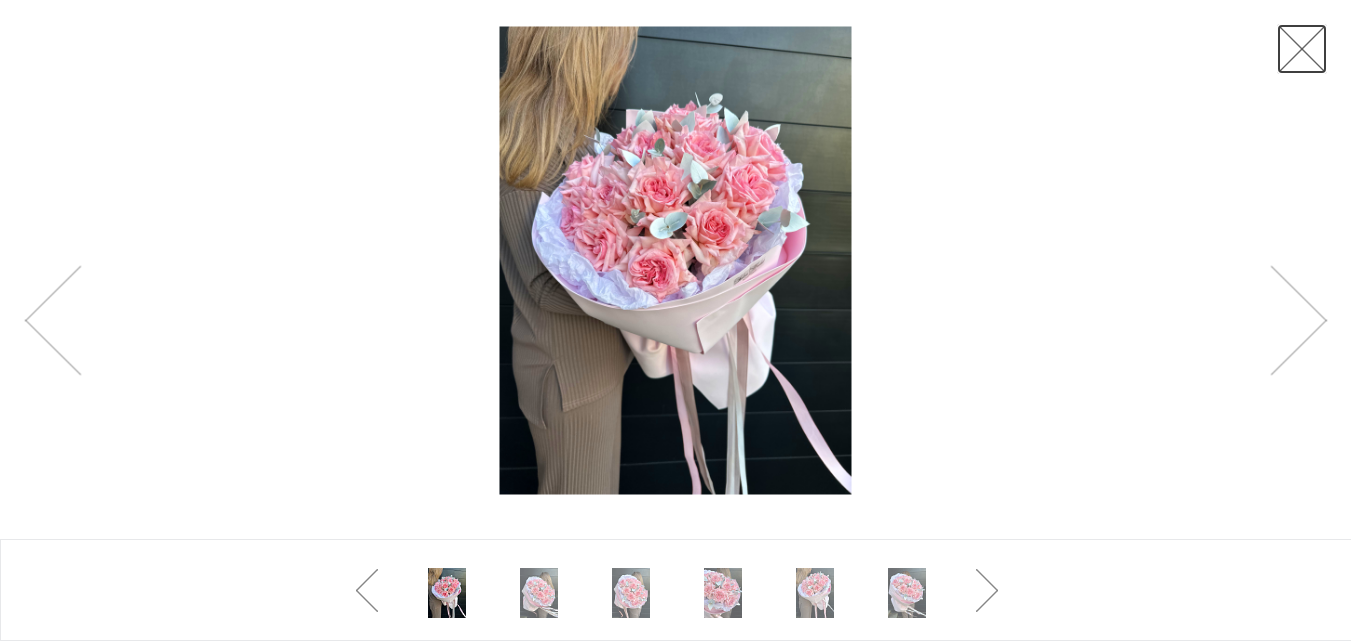 click at bounding box center [1302, 49] 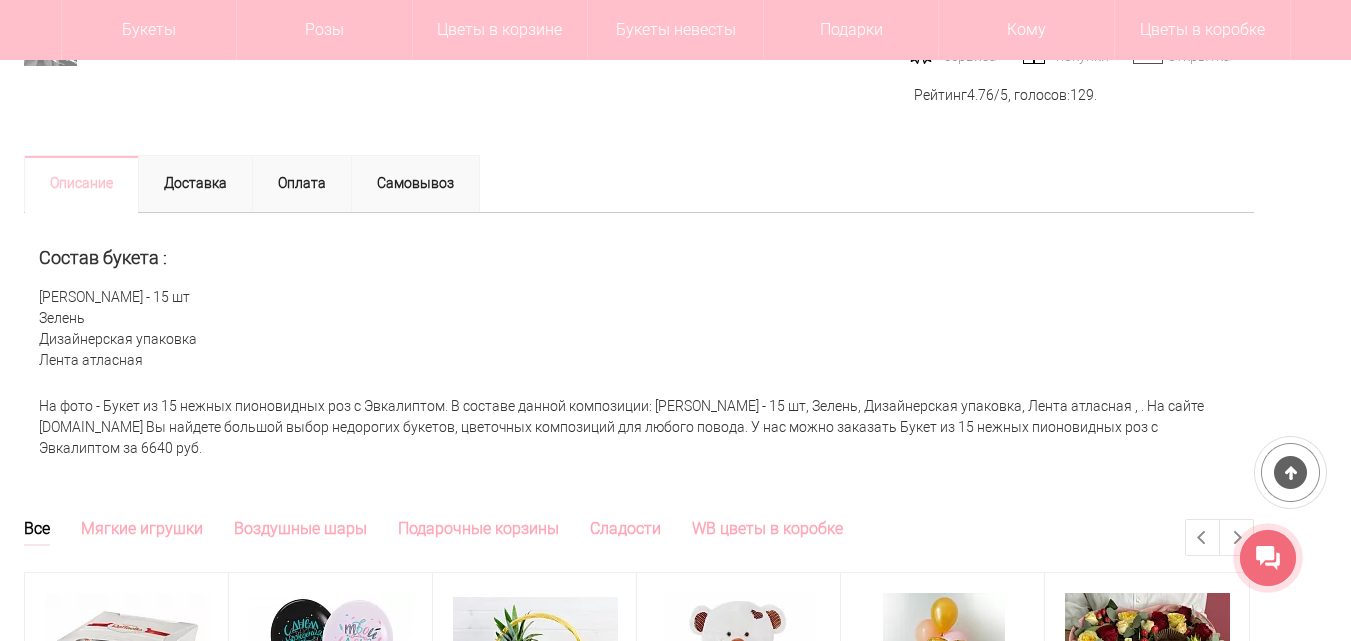 scroll, scrollTop: 800, scrollLeft: 0, axis: vertical 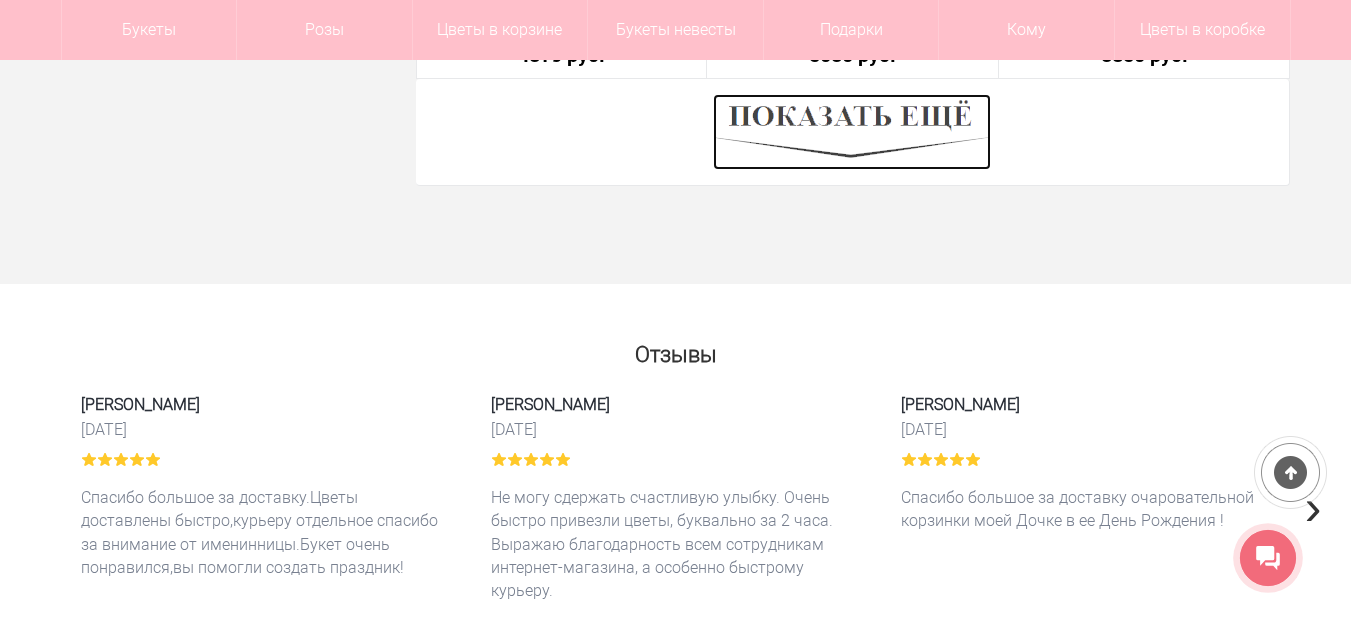 click at bounding box center [852, 132] 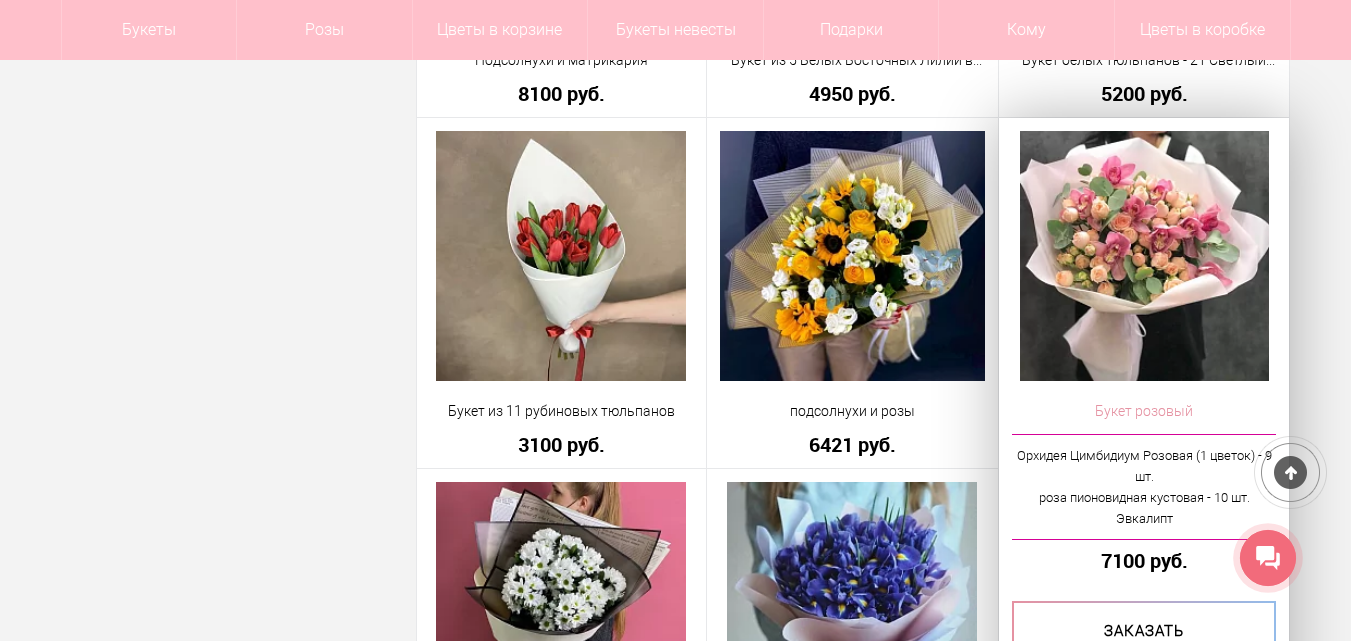 scroll, scrollTop: 7300, scrollLeft: 0, axis: vertical 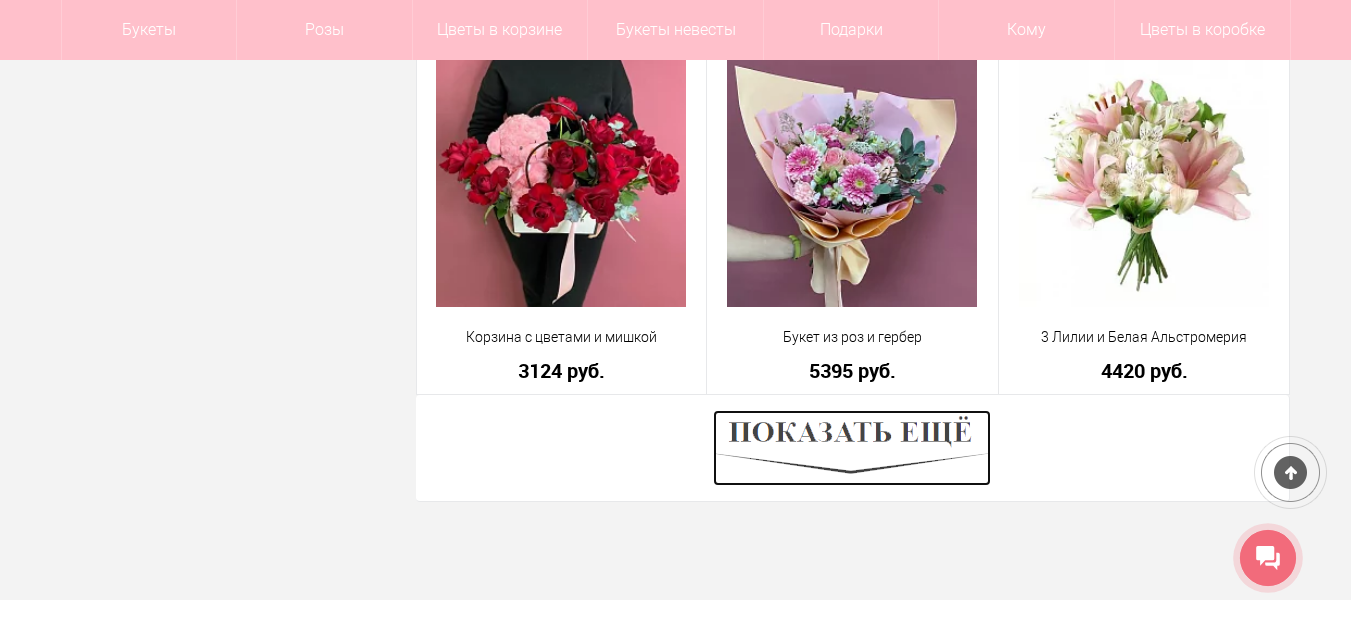 click at bounding box center (852, 448) 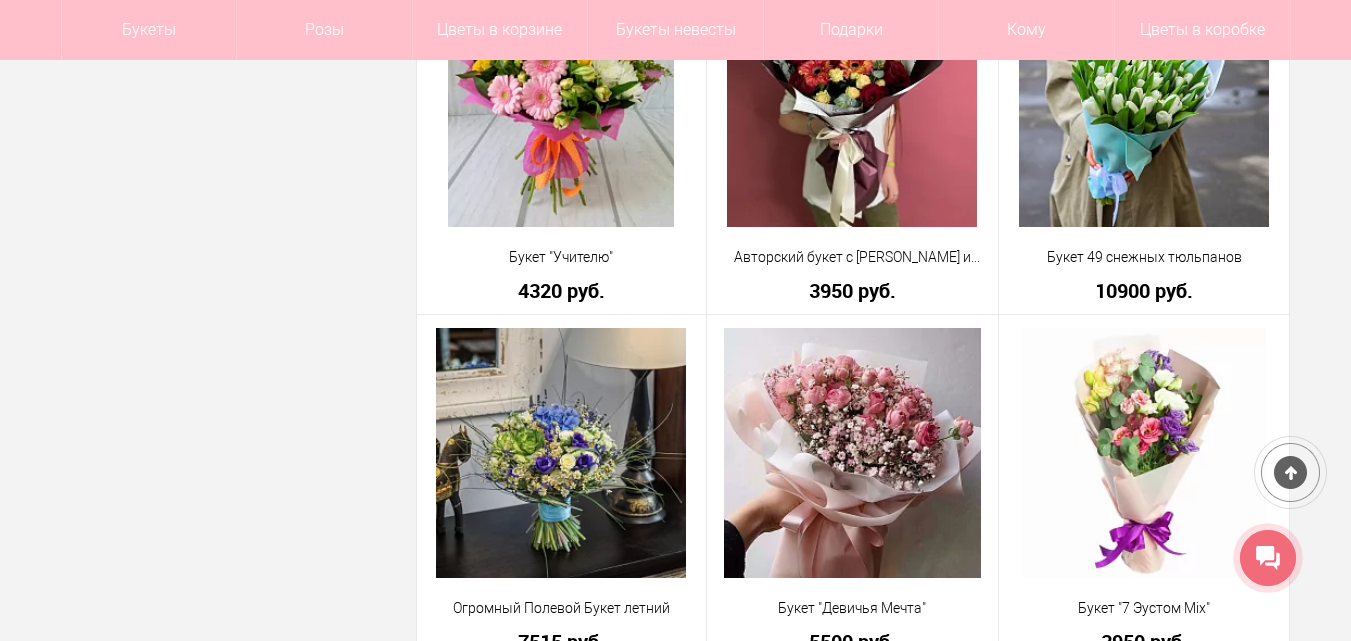 scroll, scrollTop: 15700, scrollLeft: 0, axis: vertical 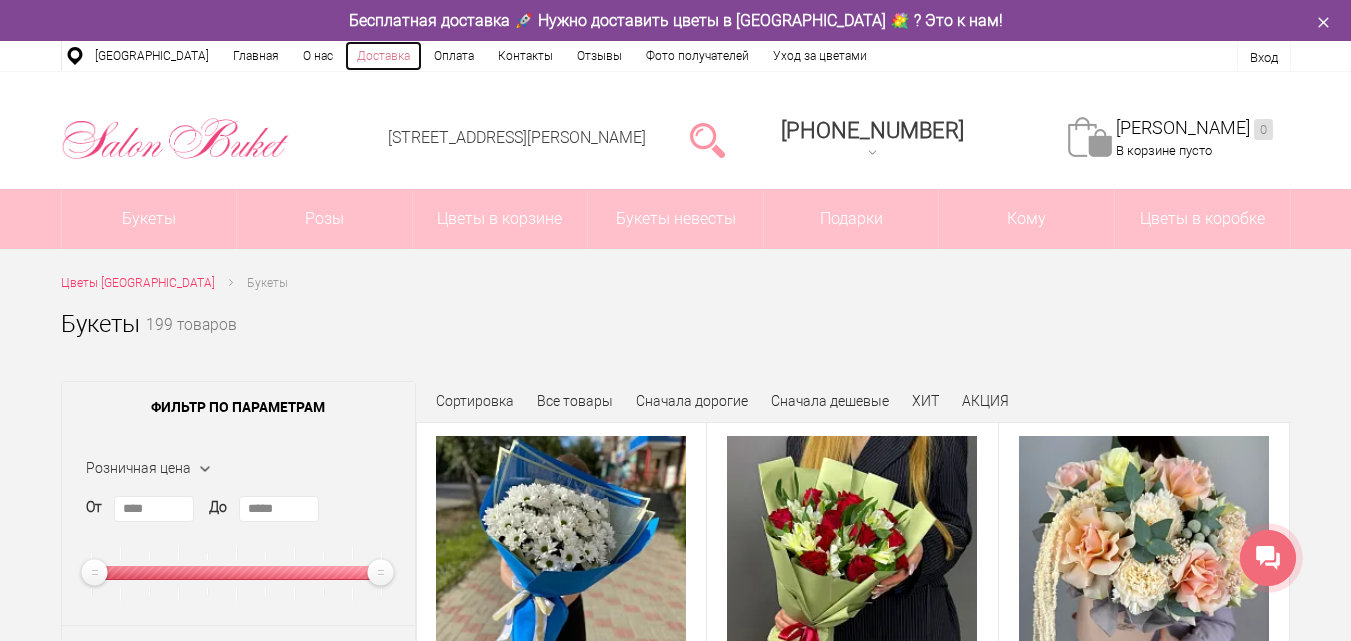 click on "Доставка" at bounding box center (383, 56) 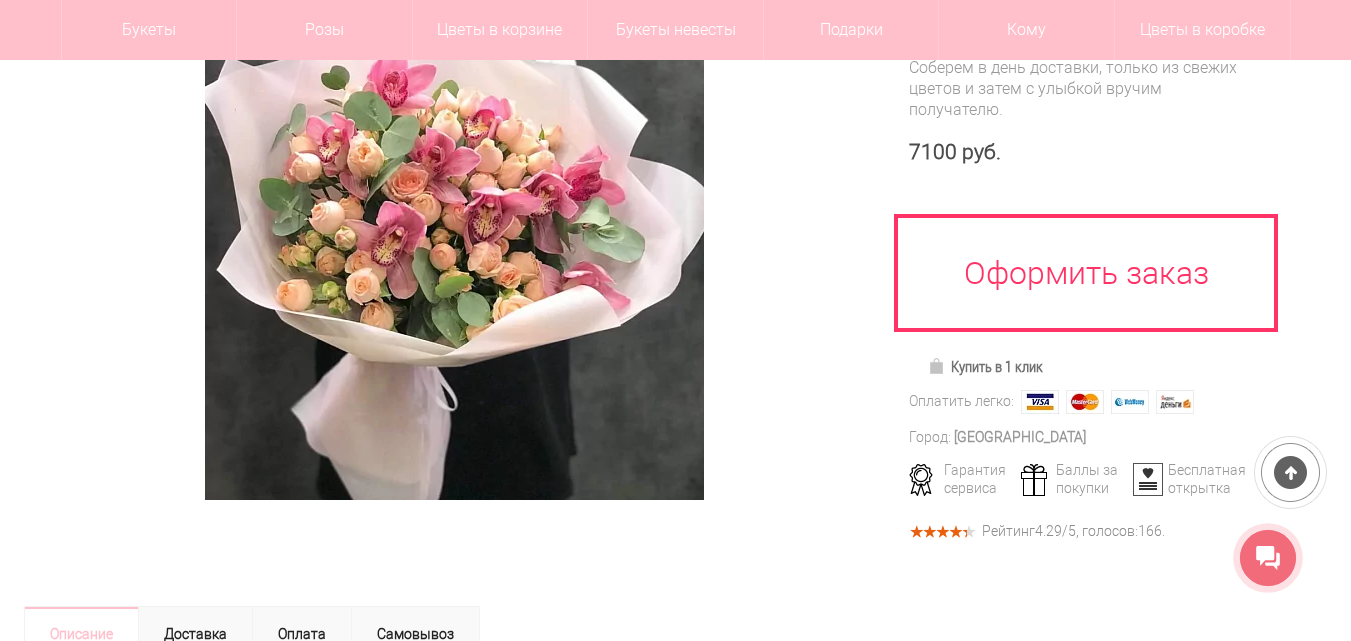 scroll, scrollTop: 200, scrollLeft: 0, axis: vertical 